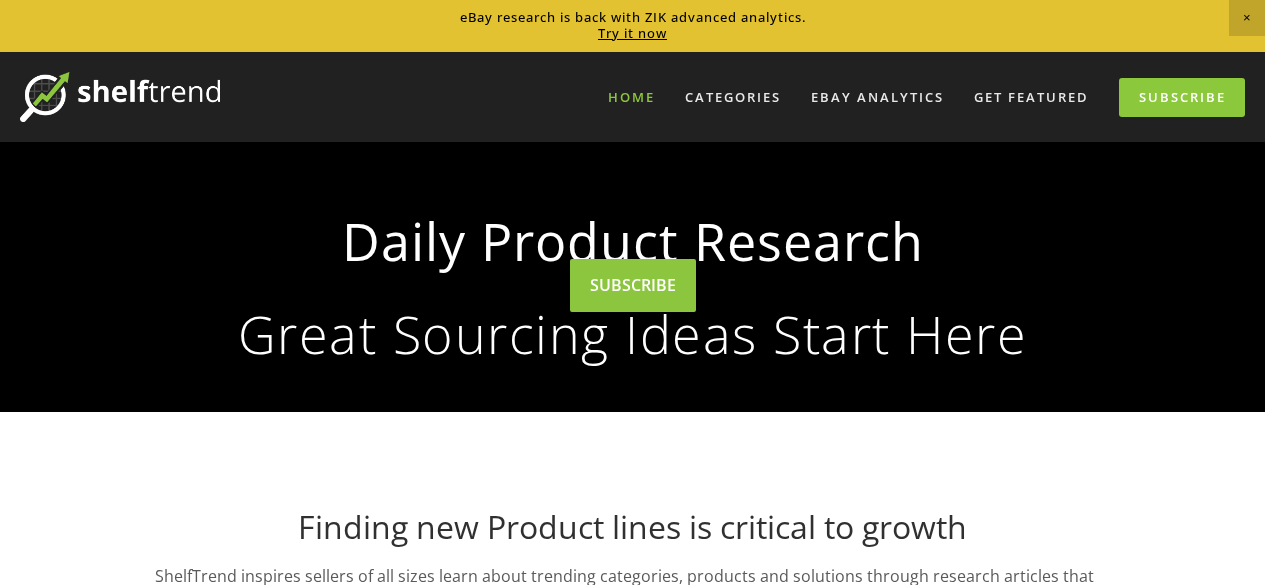 scroll, scrollTop: 0, scrollLeft: 0, axis: both 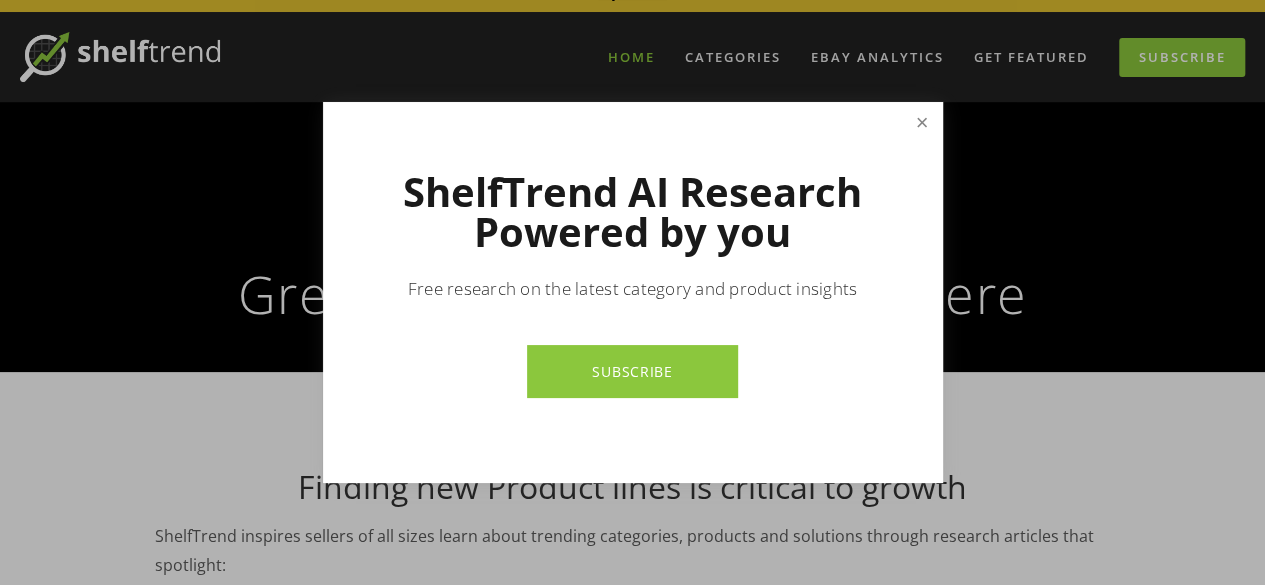 click at bounding box center (921, 122) 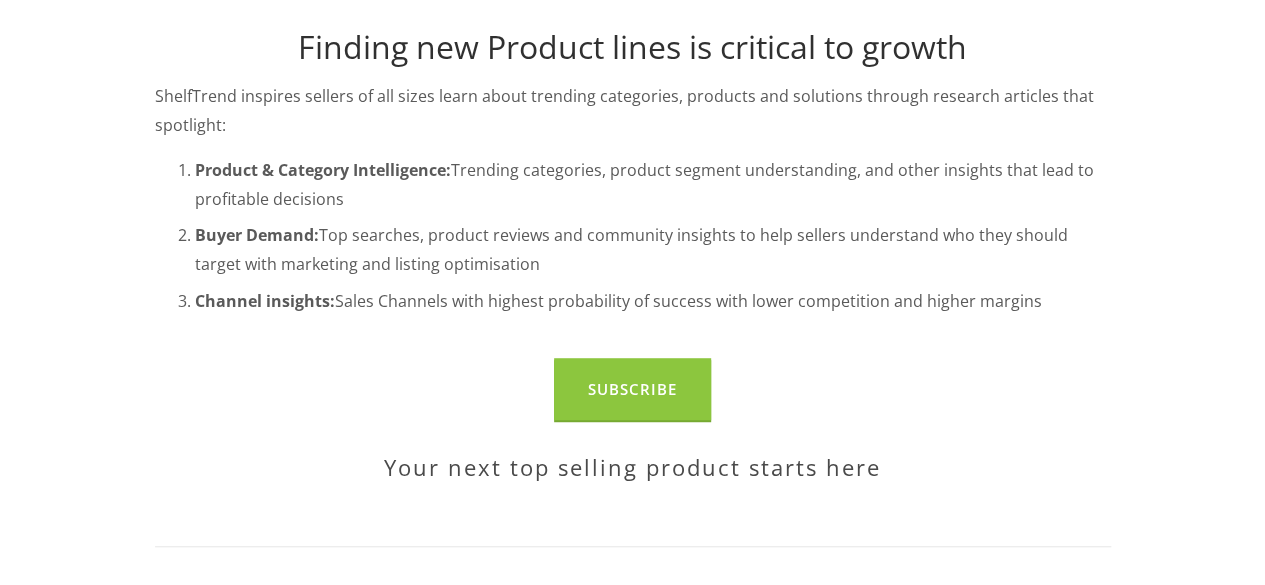 scroll, scrollTop: 520, scrollLeft: 0, axis: vertical 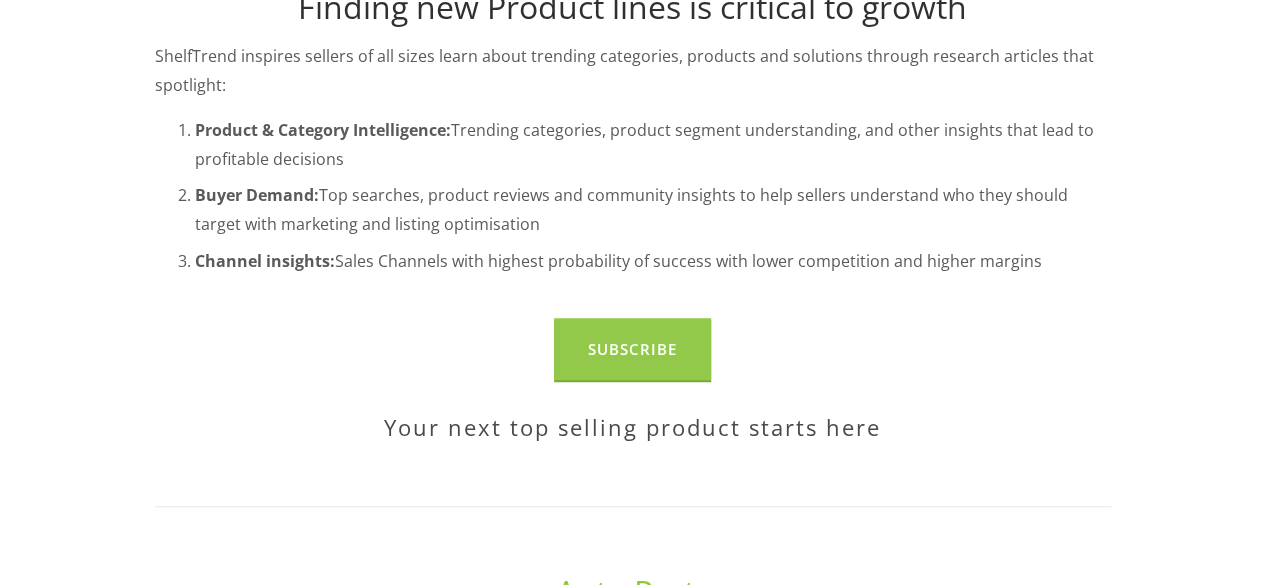 click on "Subscribe" at bounding box center (632, 349) 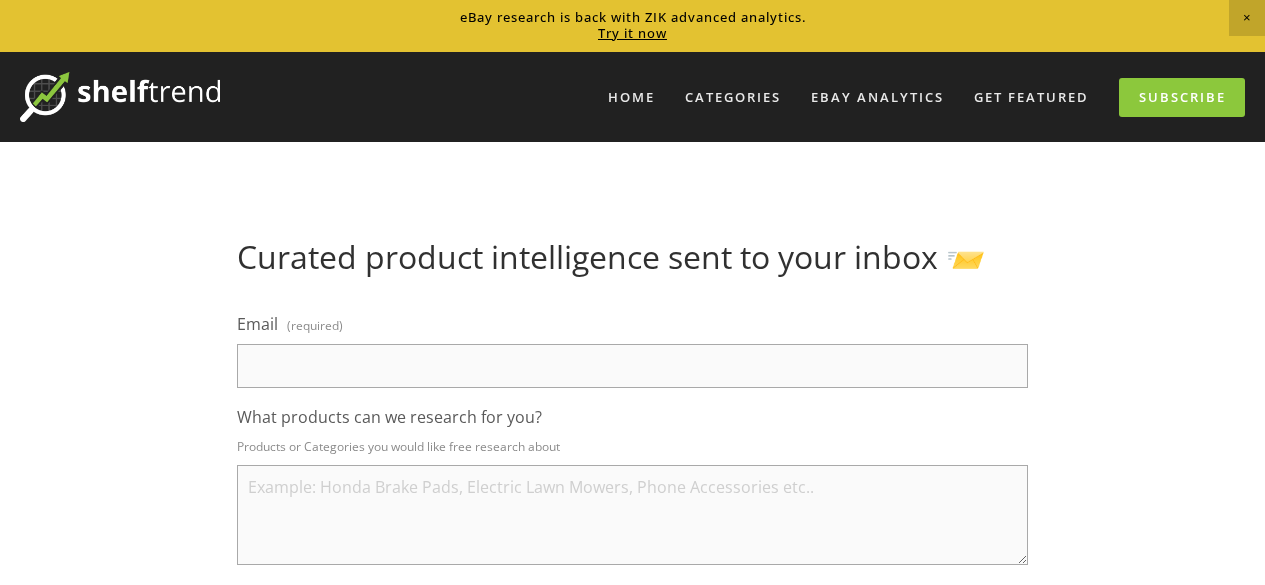 scroll, scrollTop: 0, scrollLeft: 0, axis: both 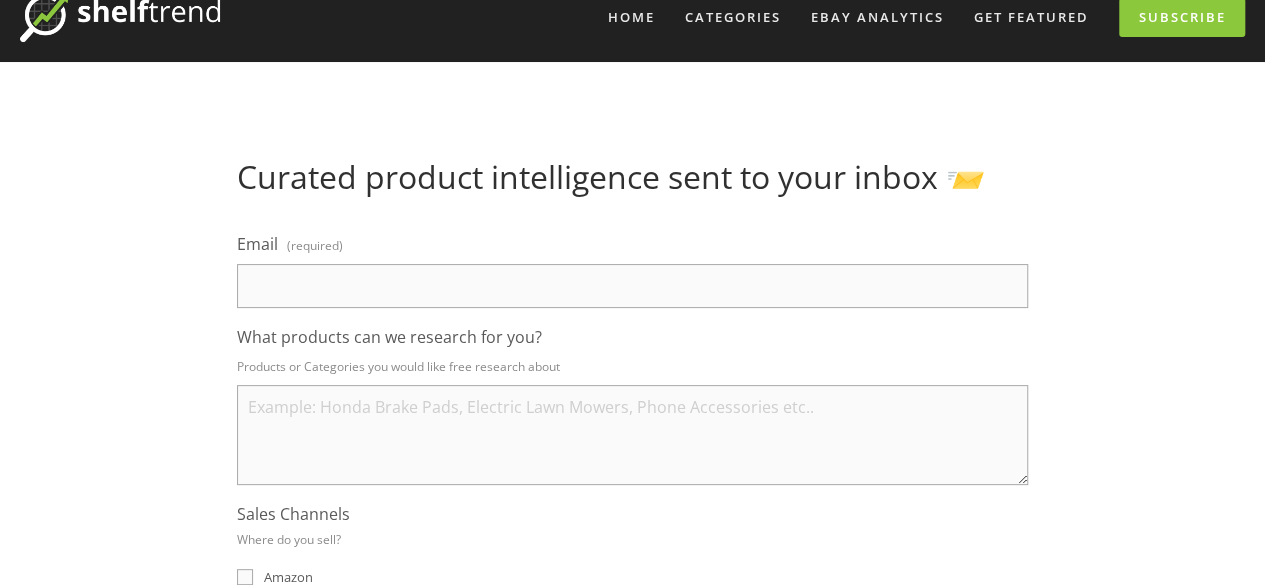 click on "Email (required)" at bounding box center [632, 286] 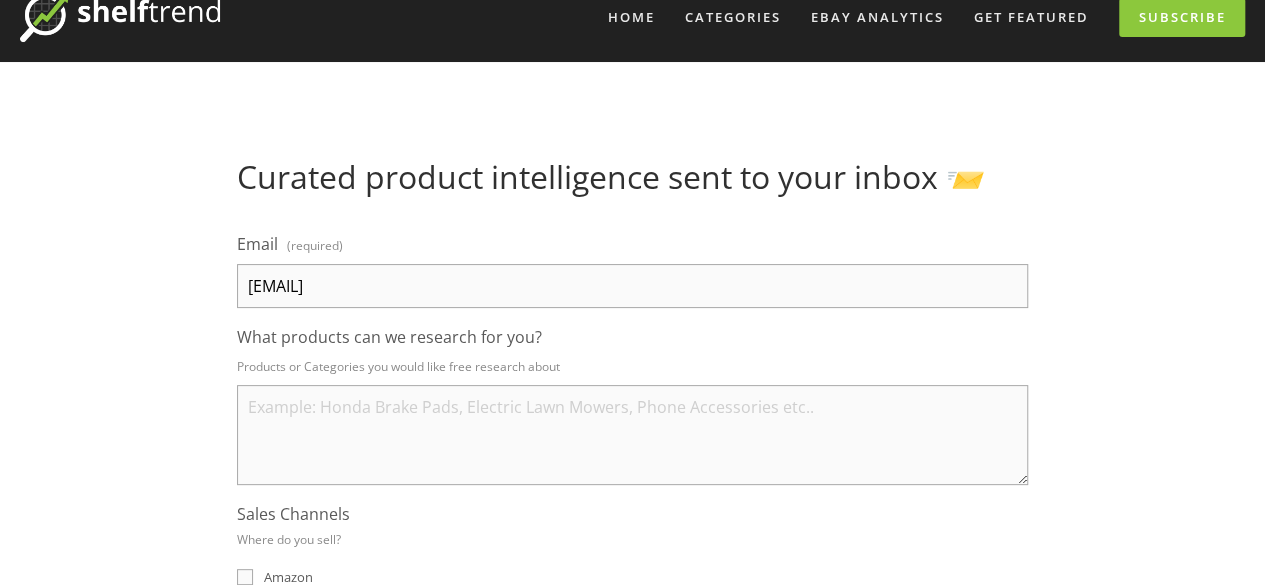 click on "What products can we research for you?" at bounding box center [632, 435] 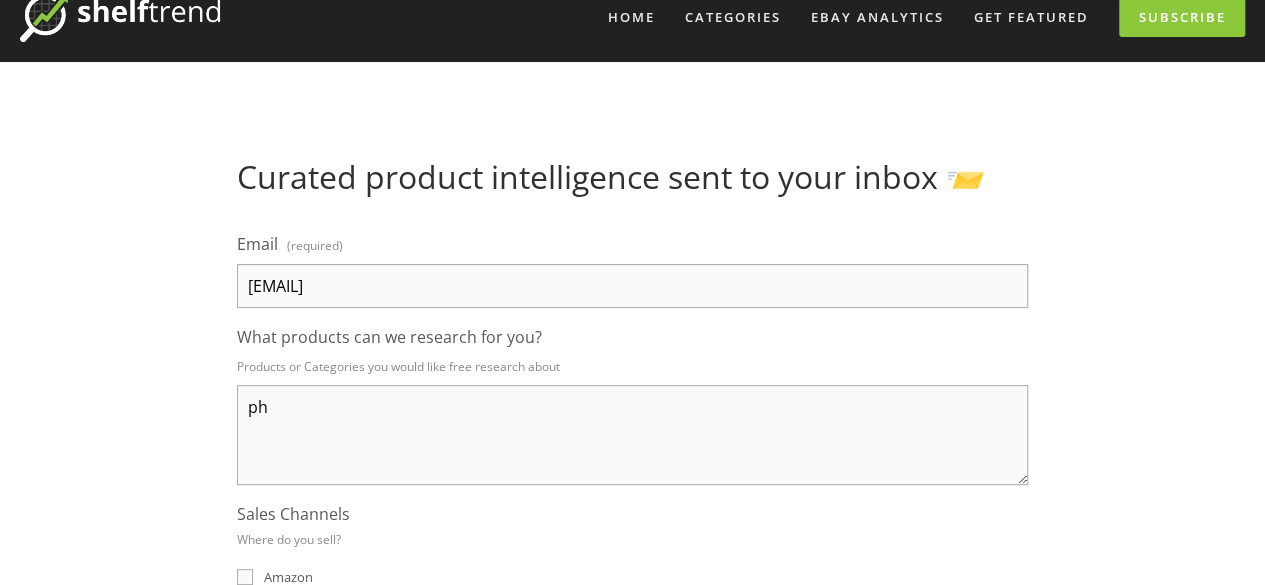 type on "p" 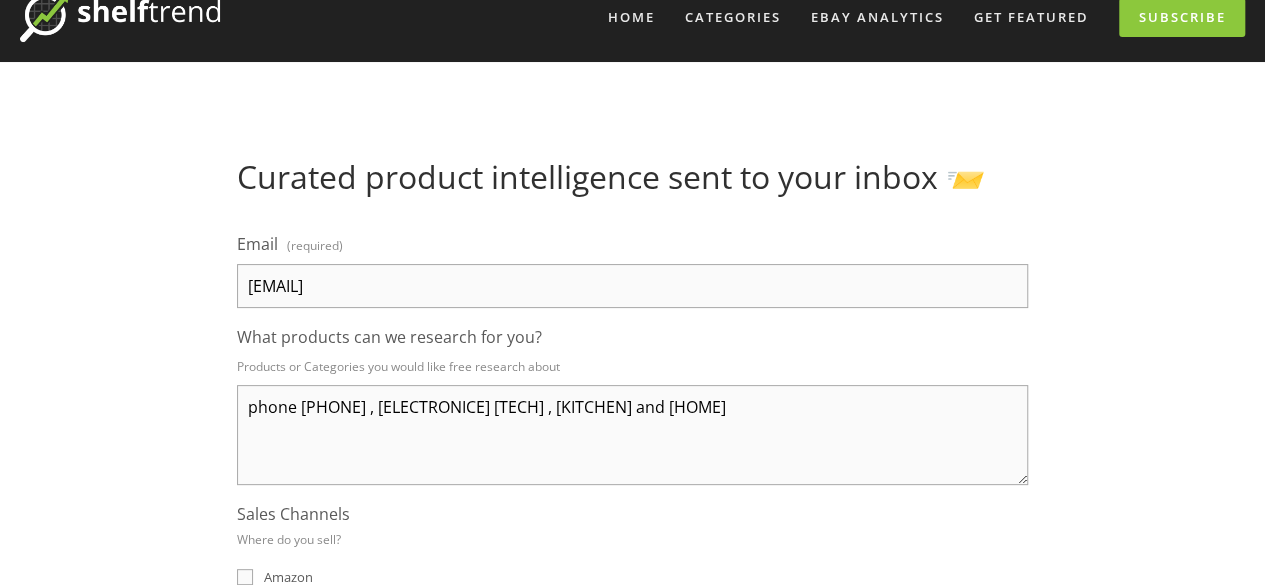 click on "Email (required) [EMAIL] What products can we research for you? Products or Categories you would like free research about phone [PHONE] , [ELECTRONICE] [TECH] , [KITCHEN] and [HOME] Sales Channels Where do you sell? Amazon eBay Shopify WooCommerce Walmart Other Business Type (required) What does your business do? Dropshipper Seller Wholesaler Manufacturer Other Business Location Country your business is located Select an option Australia United States United Kingdom China Japan Germany Canada Other Business Size Select an option Solo Merchant (under $50K annual sales) Small Business ($50K - $250K annual sales) Established Business (Over $250K annual sales) Subscribe Subscribe" at bounding box center [632, 719] 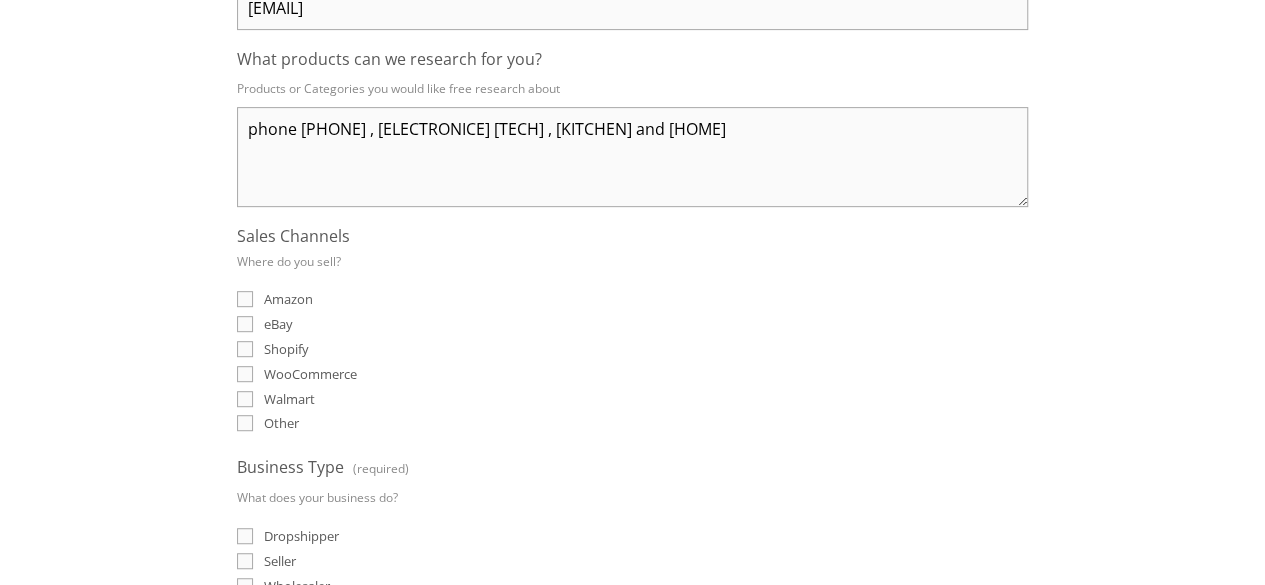 scroll, scrollTop: 360, scrollLeft: 0, axis: vertical 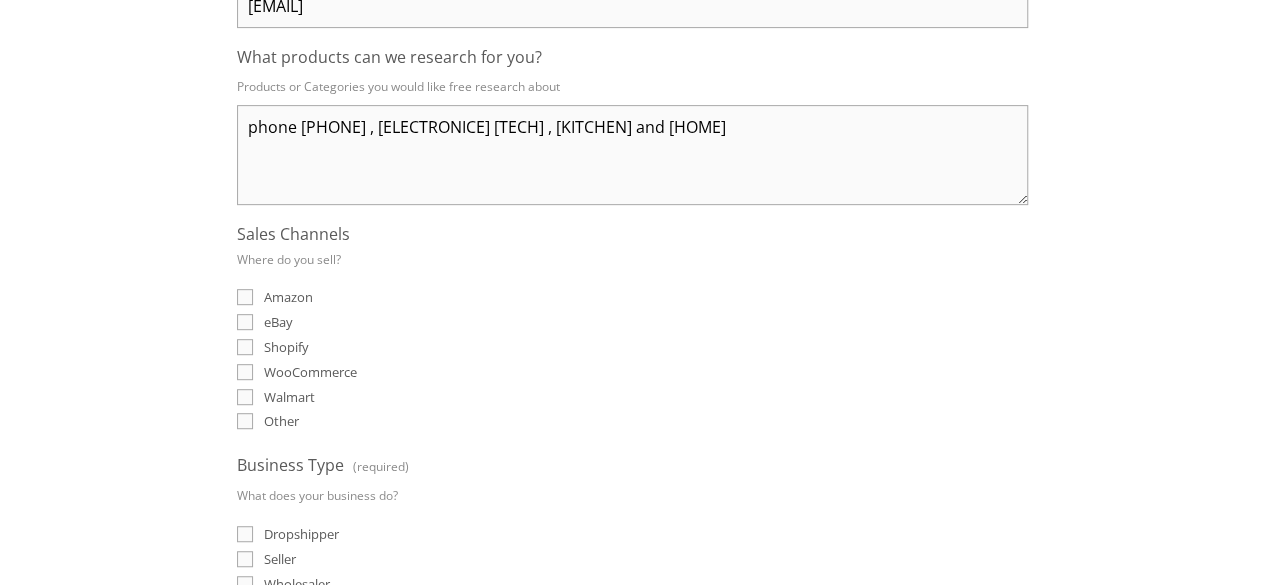 click on "phone [PHONE] , [ELECTRONICE] [TECH] , [KITCHEN] and [HOME]" at bounding box center [632, 155] 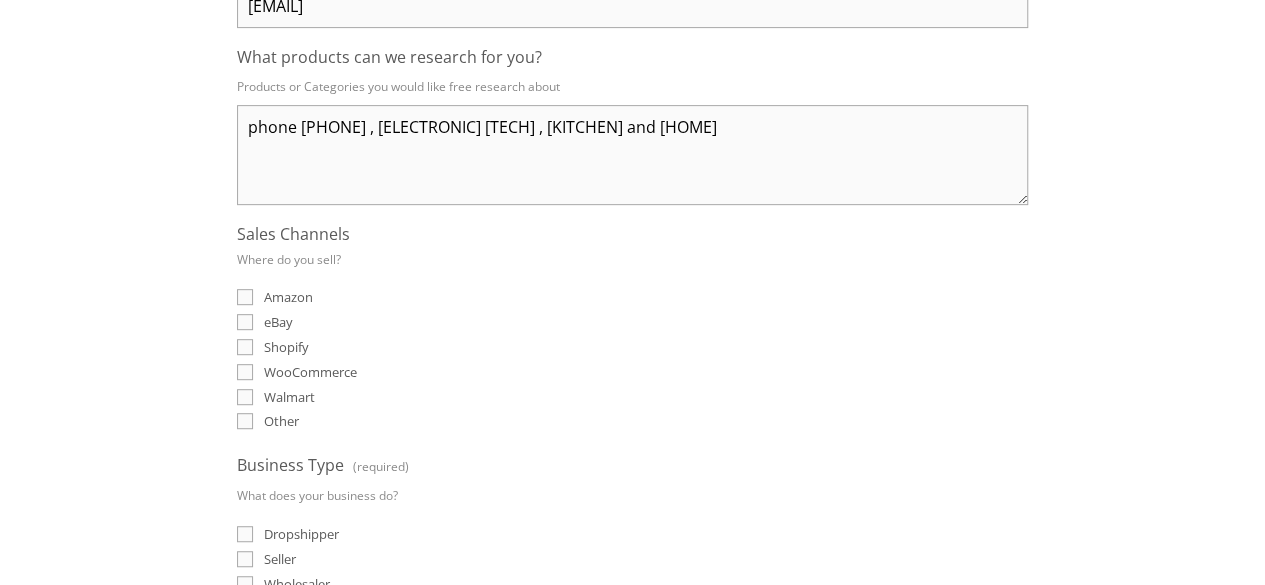 click on "phone [PHONE] , [ELECTRONIC] [TECH] , [KITCHEN] and [HOME]" at bounding box center [632, 155] 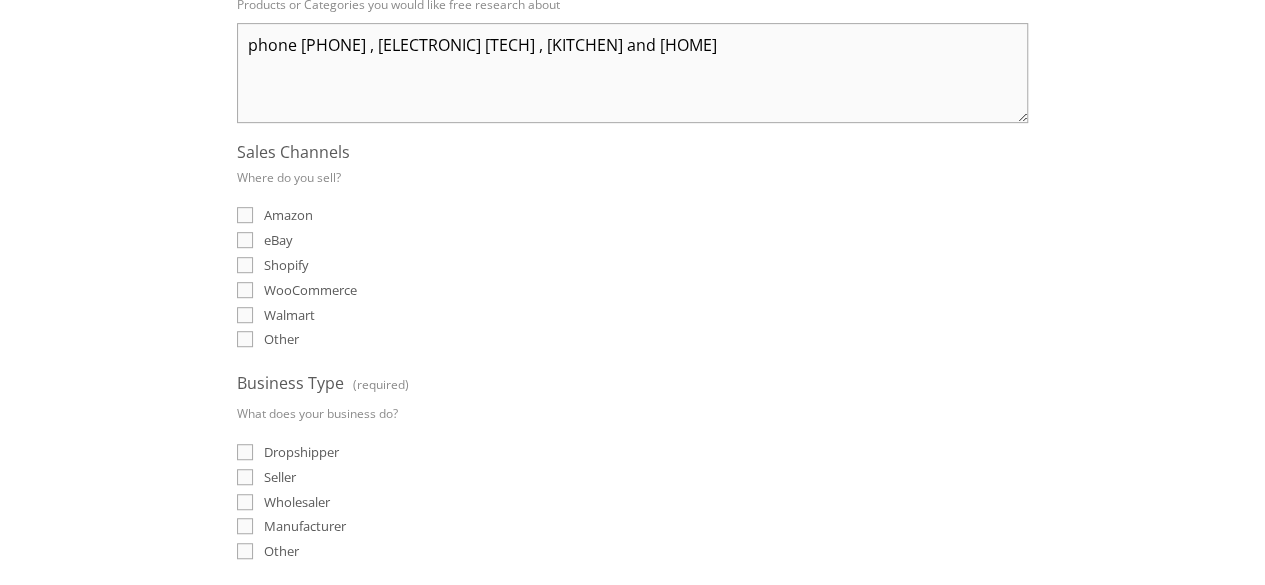 scroll, scrollTop: 480, scrollLeft: 0, axis: vertical 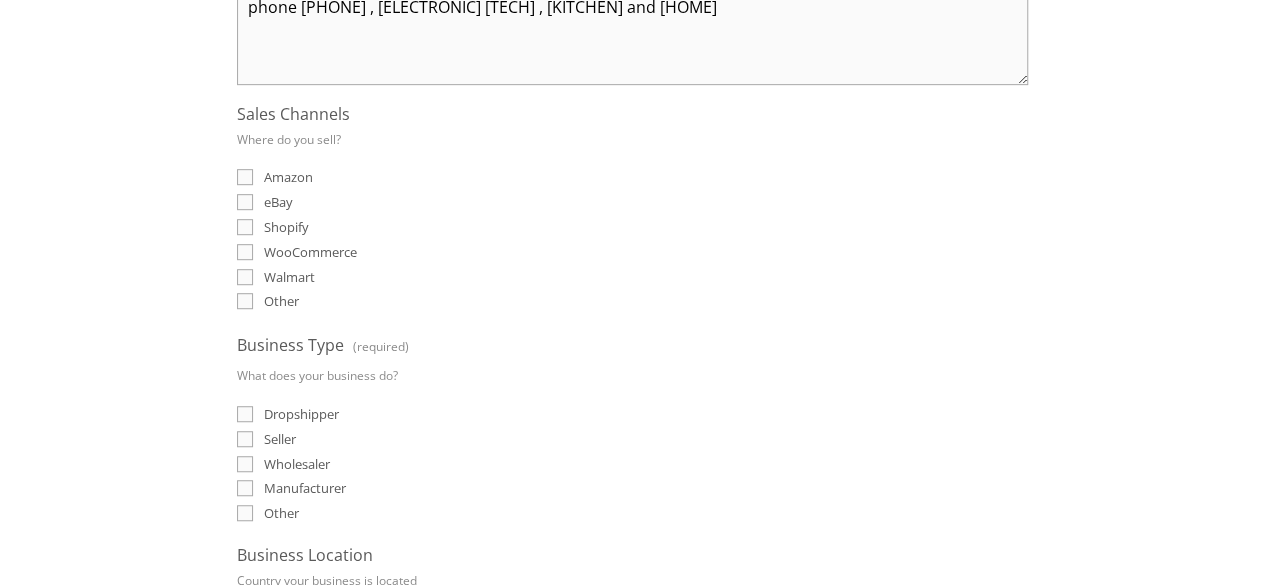 click on "eBay" at bounding box center (245, 202) 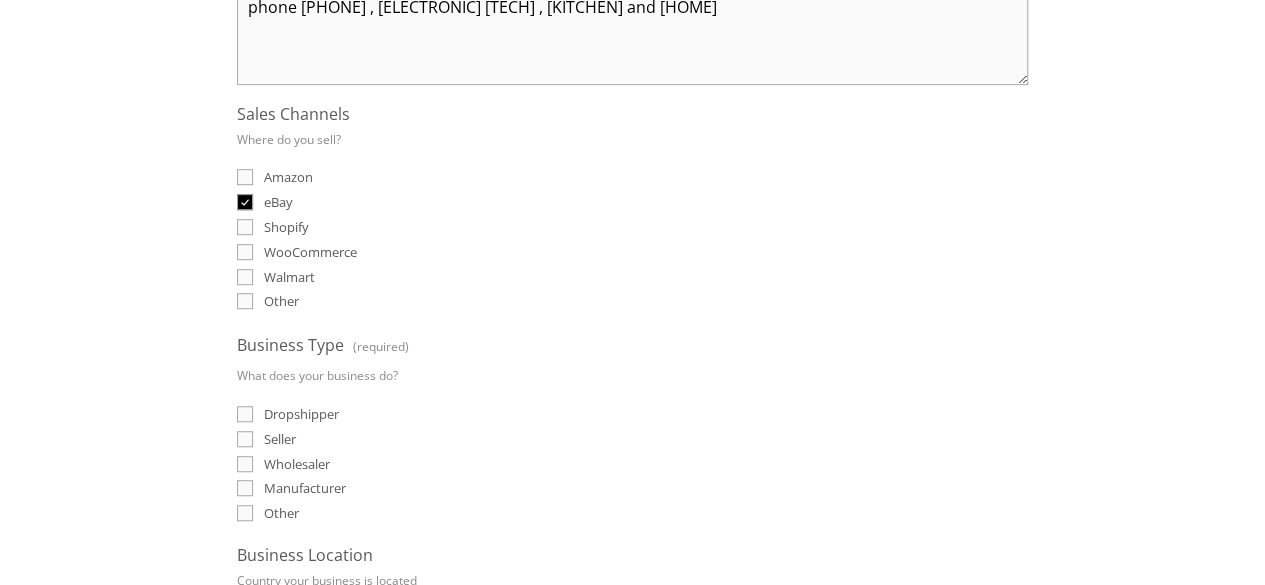 checkbox on "true" 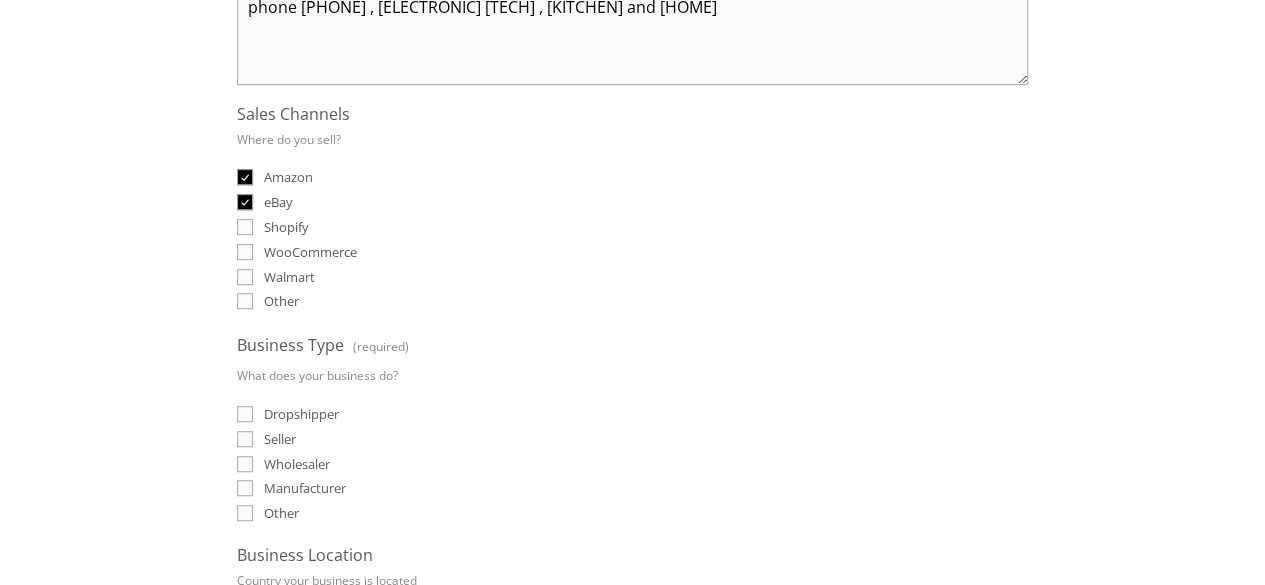 checkbox on "true" 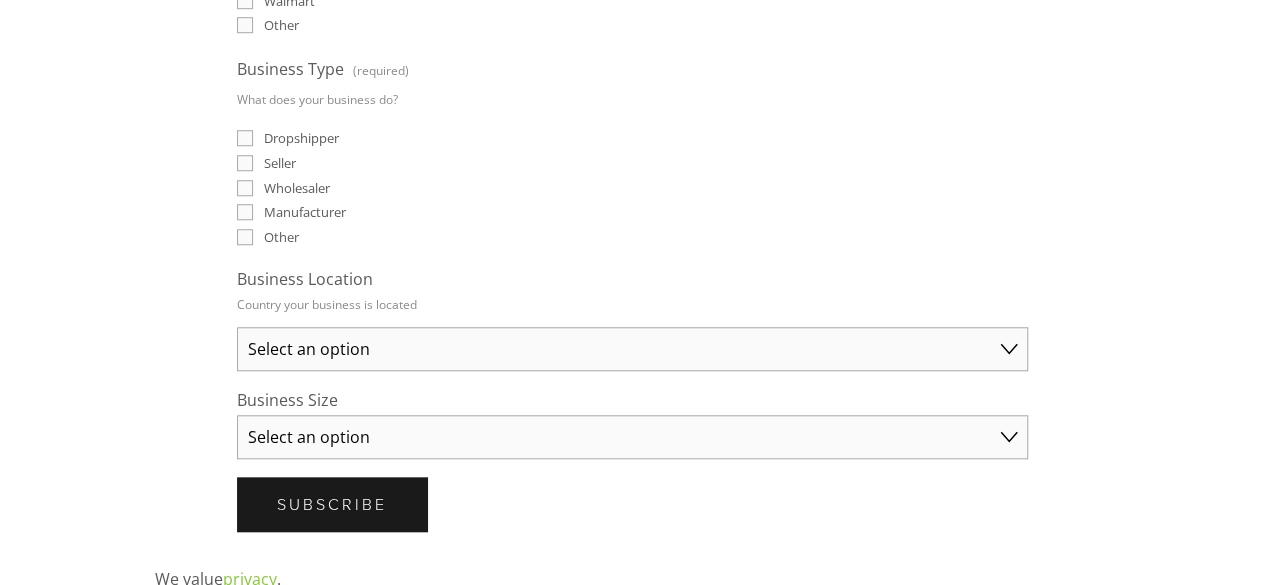 scroll, scrollTop: 760, scrollLeft: 0, axis: vertical 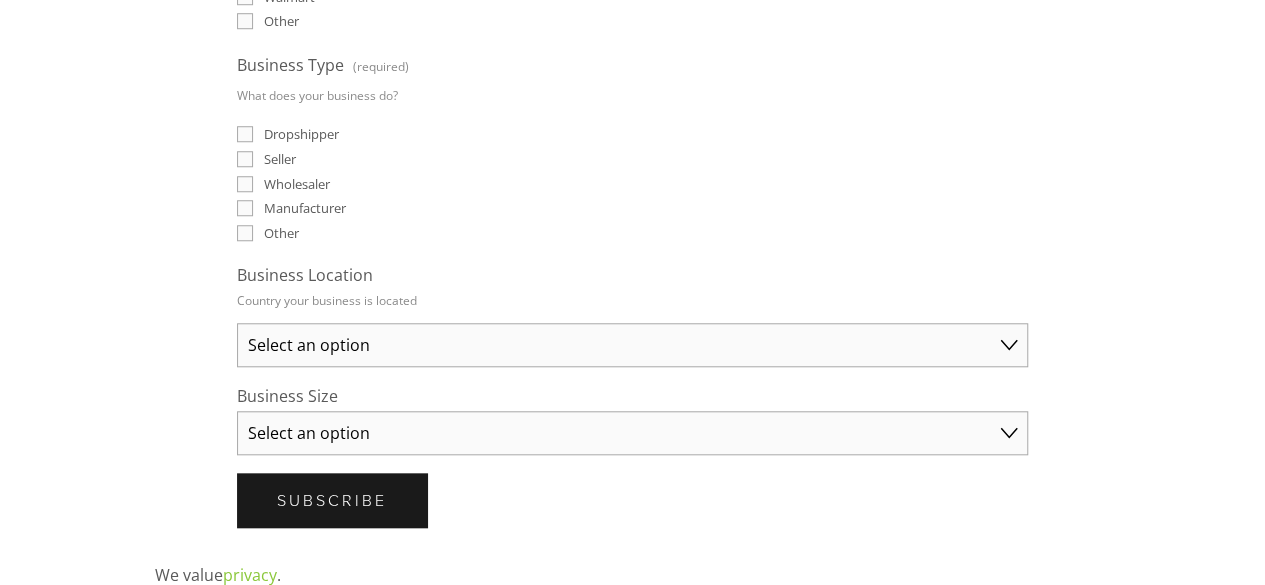 click on "Dropshipper" at bounding box center (245, 134) 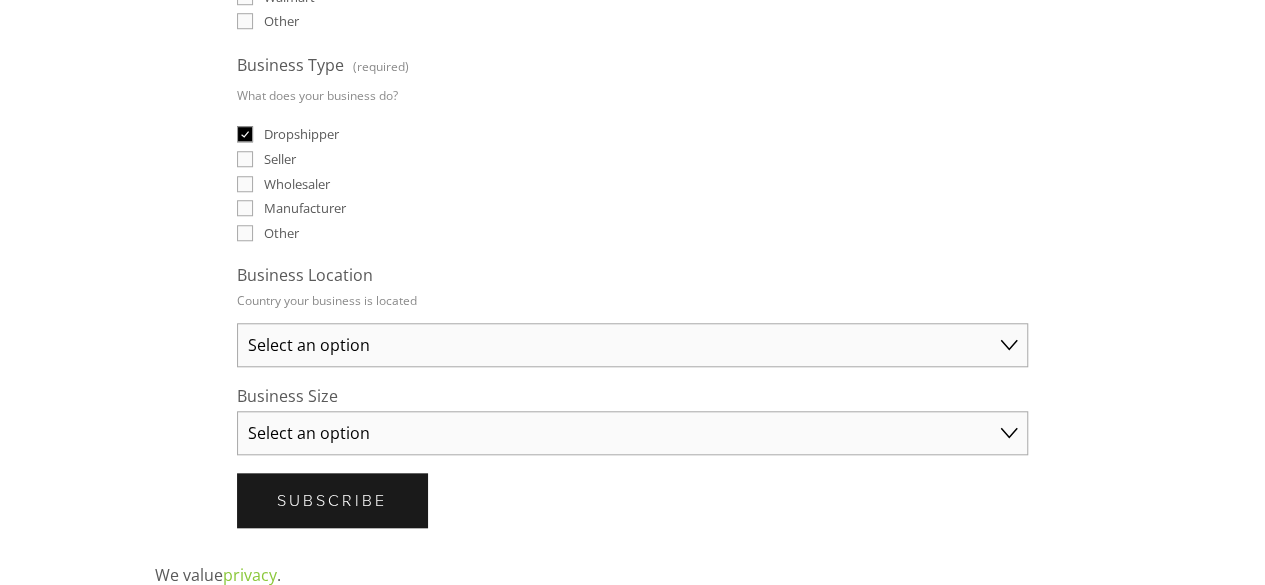 checkbox on "true" 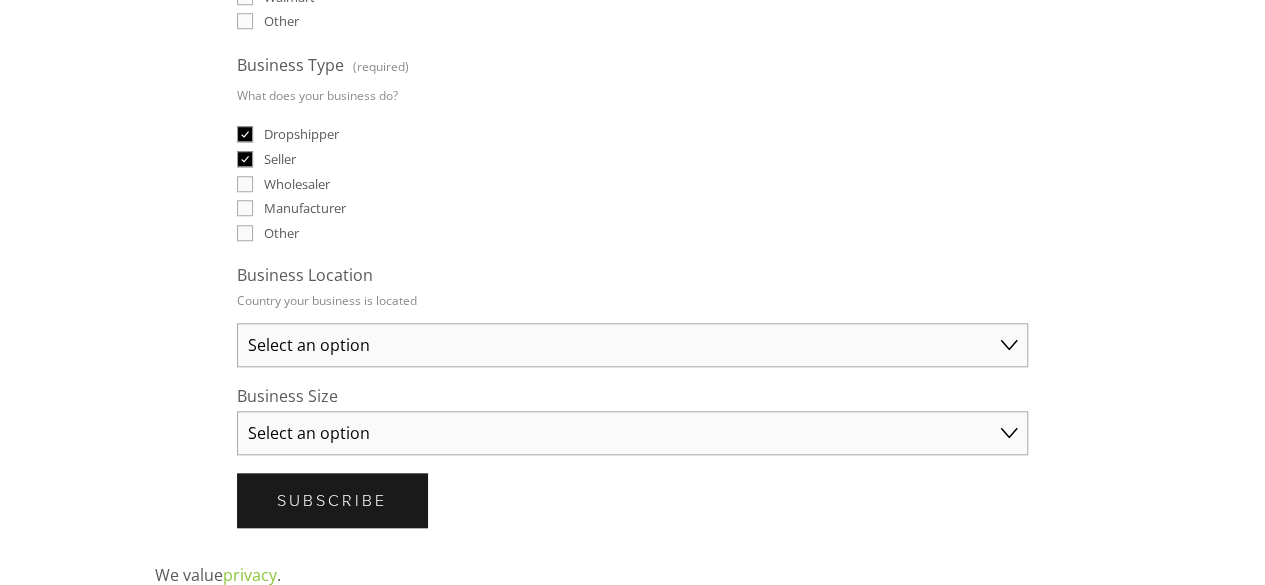 checkbox on "true" 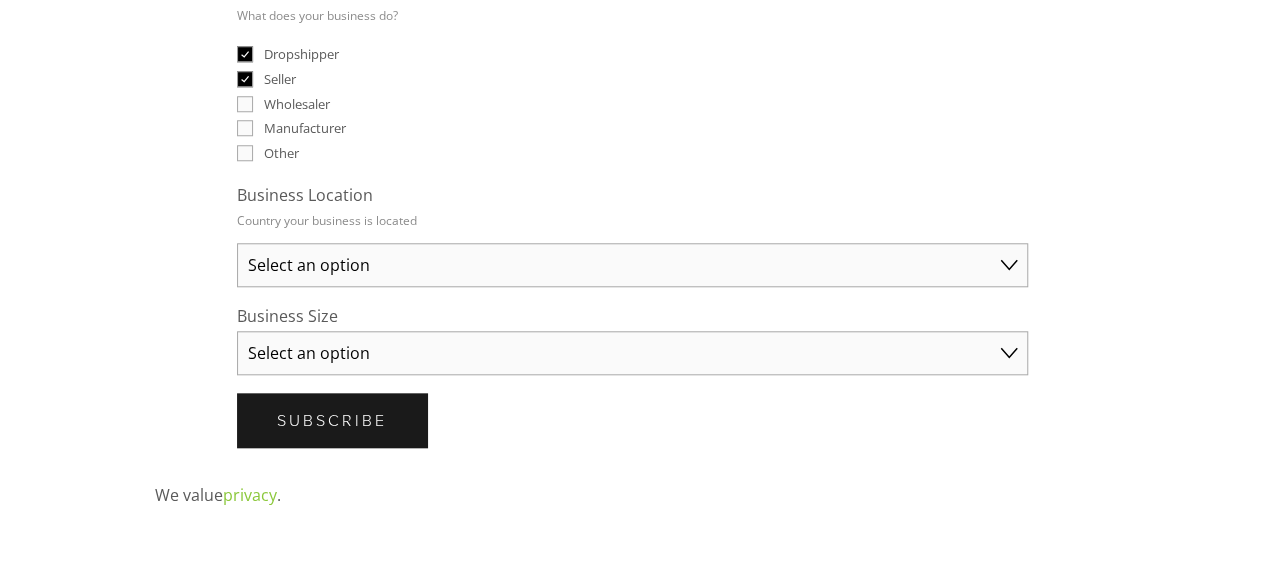 scroll, scrollTop: 880, scrollLeft: 0, axis: vertical 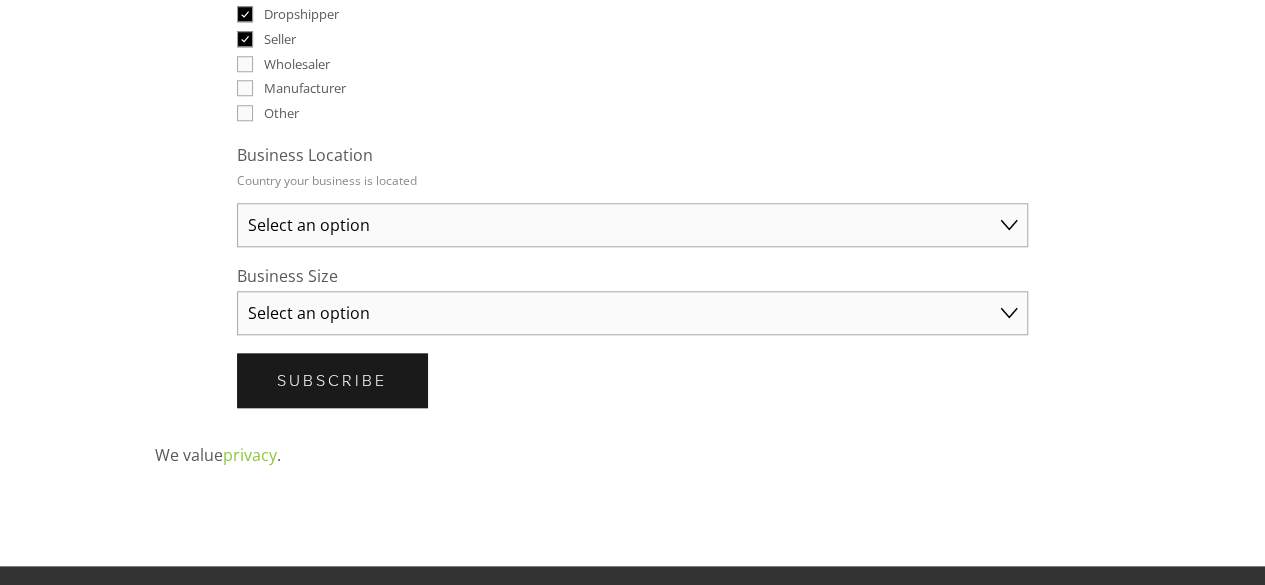click on "Select an option [COUNTRY] [COUNTRY] [COUNTRY] [COUNTRY] [COUNTRY] [COUNTRY] [COUNTRY] Other" at bounding box center [632, 225] 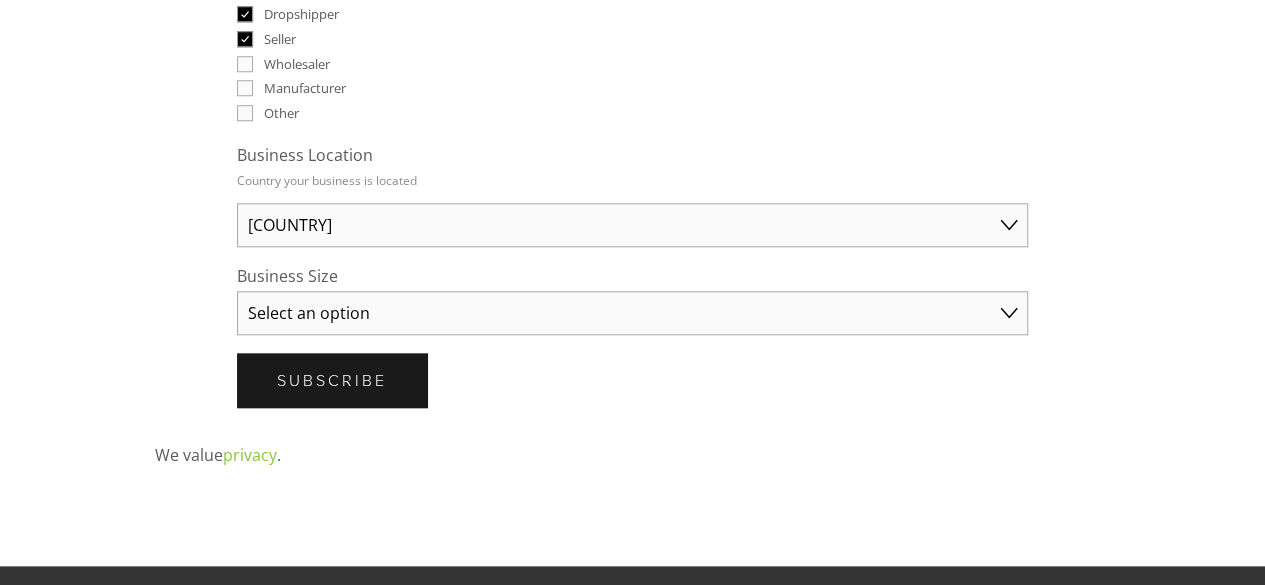 click on "Select an option Solo Merchant (under $50K annual sales) Small Business ($50K - $250K annual sales) Established Business (Over $250K annual sales)" at bounding box center [632, 313] 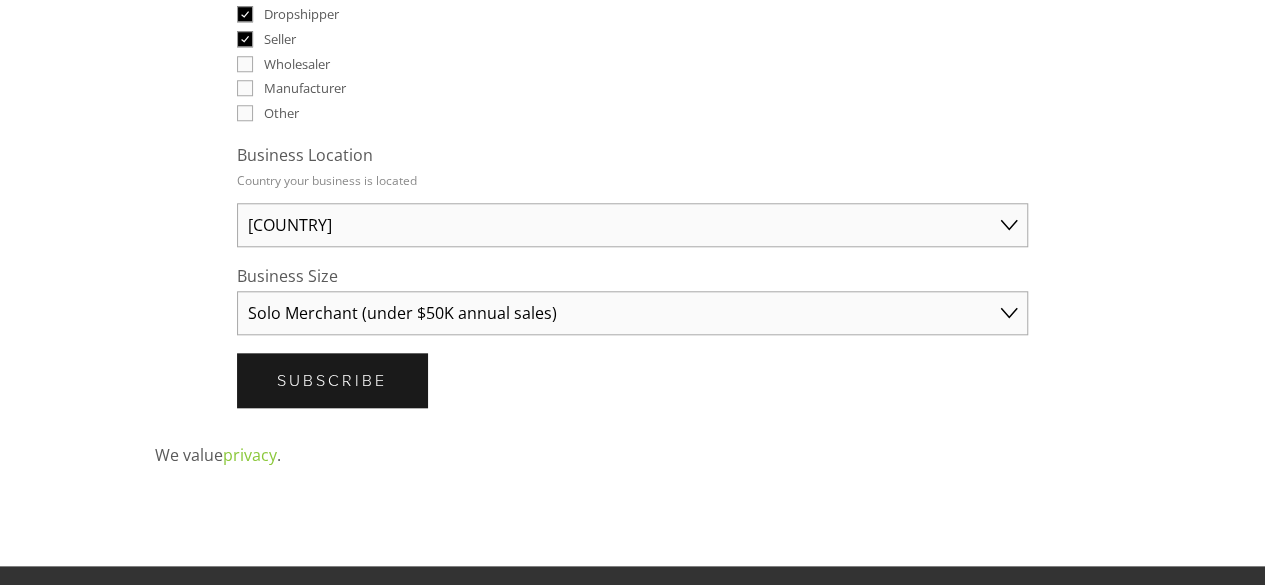 click on "Select an option Solo Merchant (under $50K annual sales) Small Business ($50K - $250K annual sales) Established Business (Over $250K annual sales)" at bounding box center (632, 313) 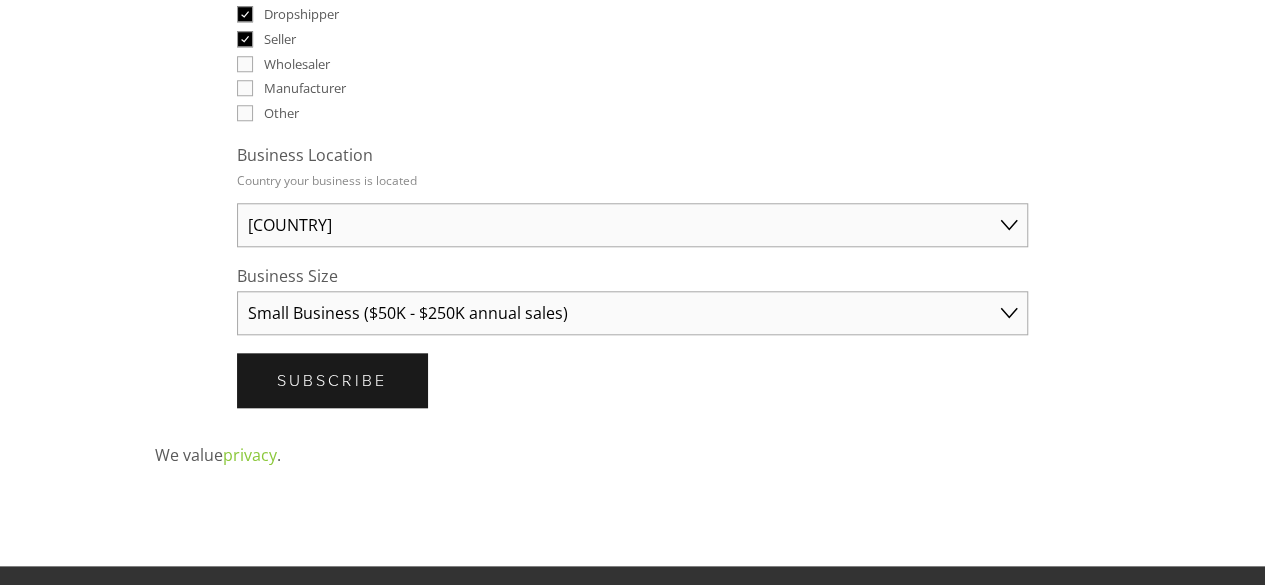 click on "Solo Merchant (under $50K annual sales) Small Business ($50K - $250K annual sales) Established Business (Over $250K annual sales)" at bounding box center (632, 313) 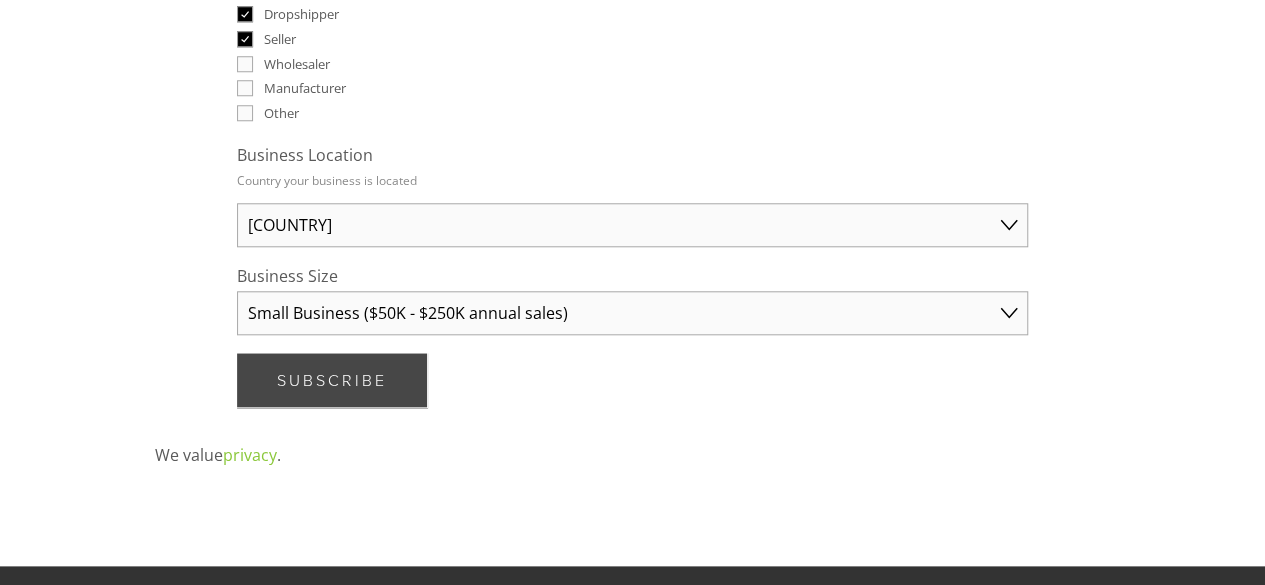 click on "Subscribe" at bounding box center (332, 380) 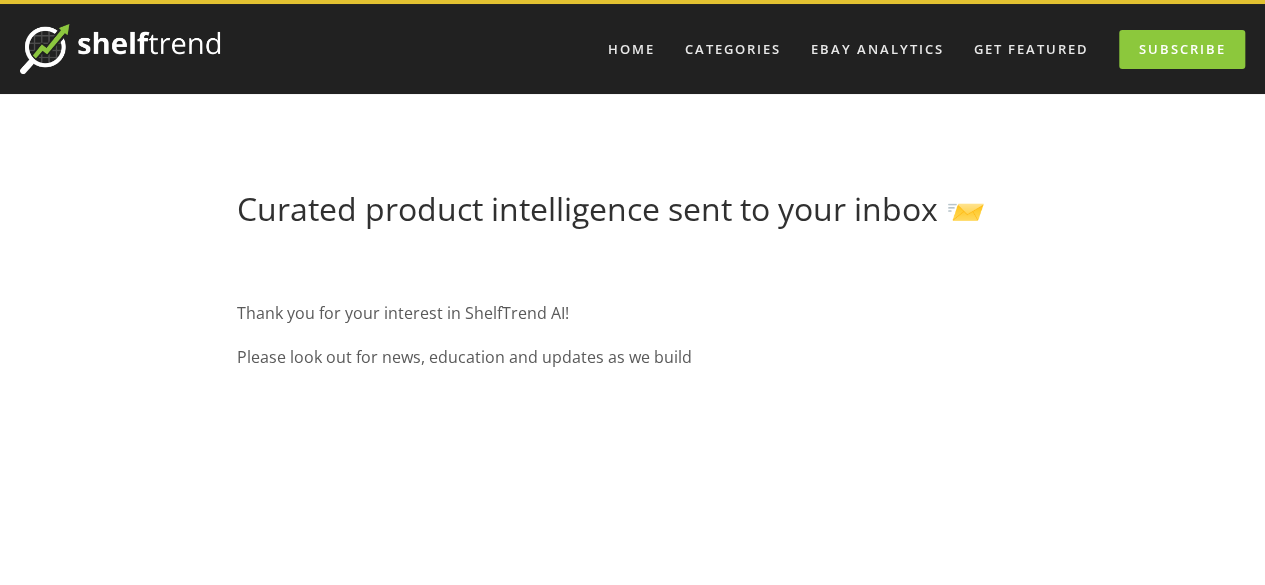 scroll, scrollTop: 0, scrollLeft: 0, axis: both 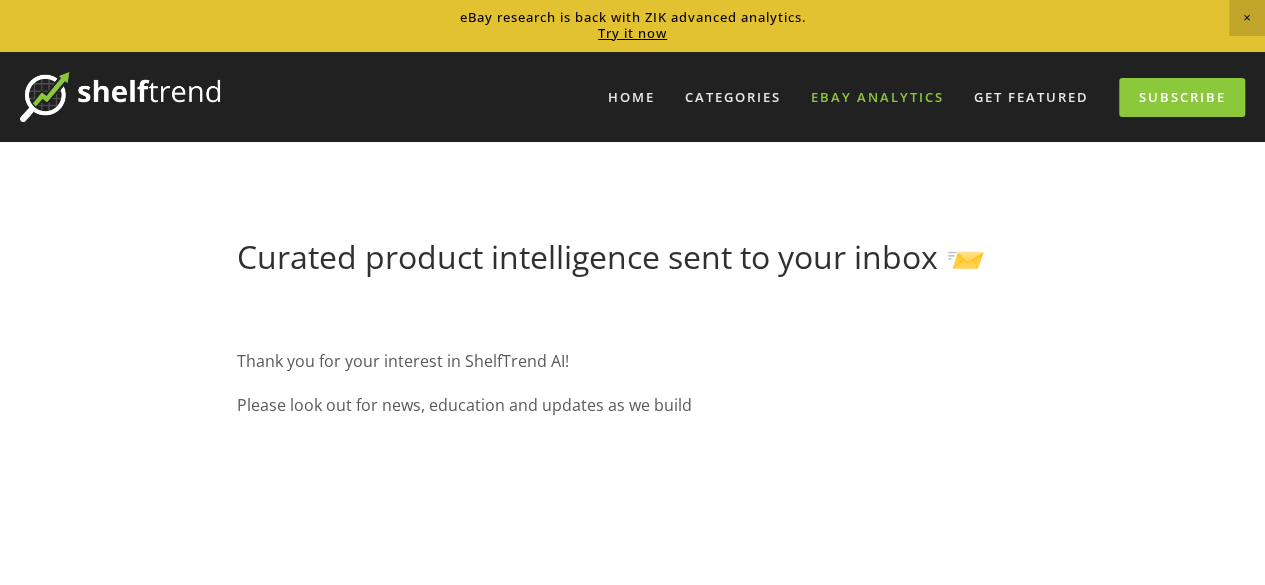 click on "eBay Analytics" at bounding box center [877, 97] 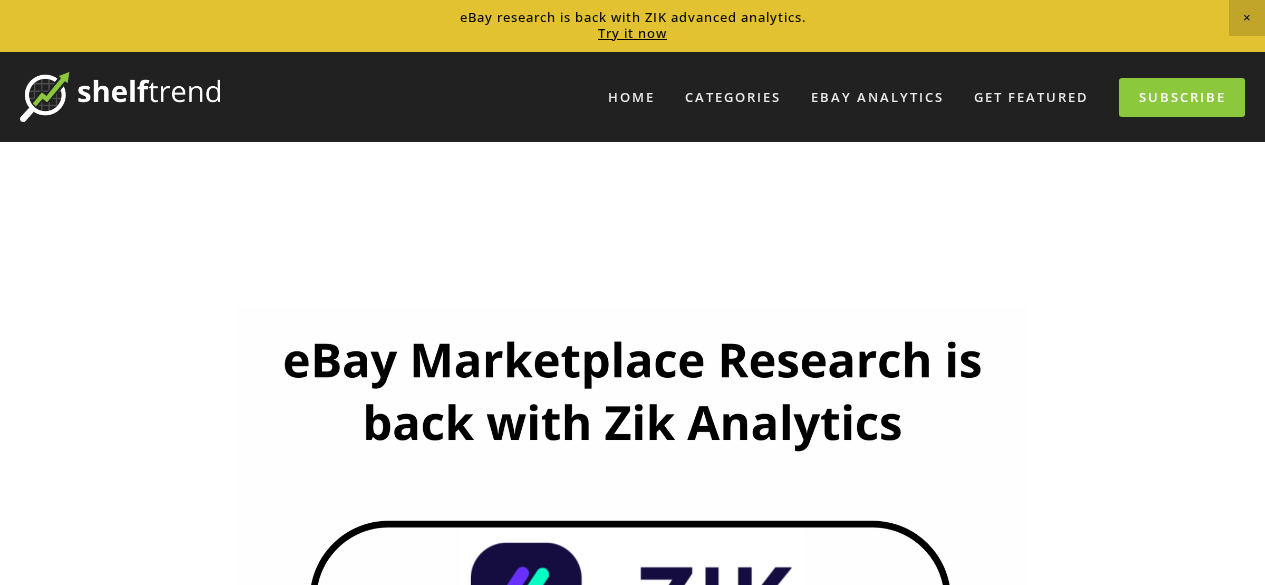 scroll, scrollTop: 0, scrollLeft: 0, axis: both 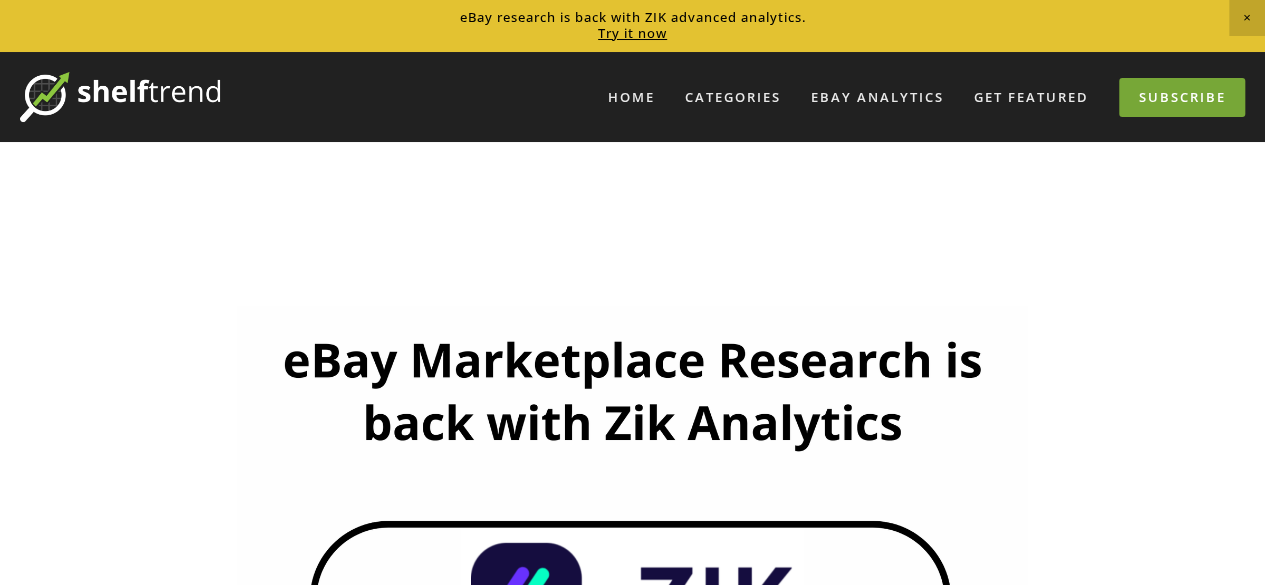 click on "Subscribe" at bounding box center (1182, 97) 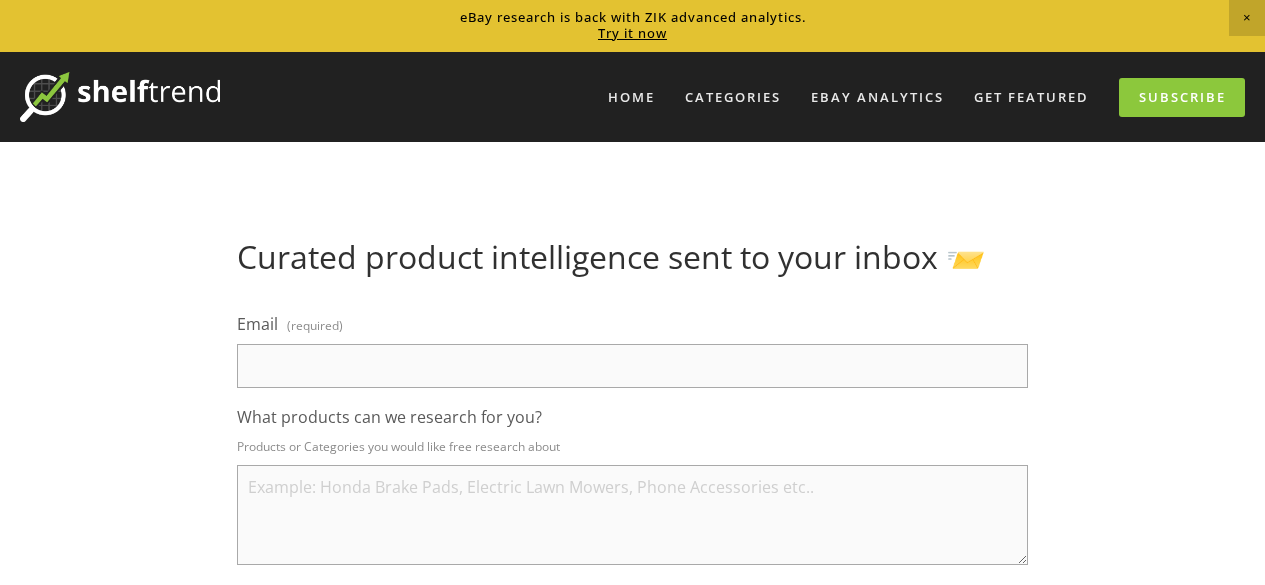 scroll, scrollTop: 0, scrollLeft: 0, axis: both 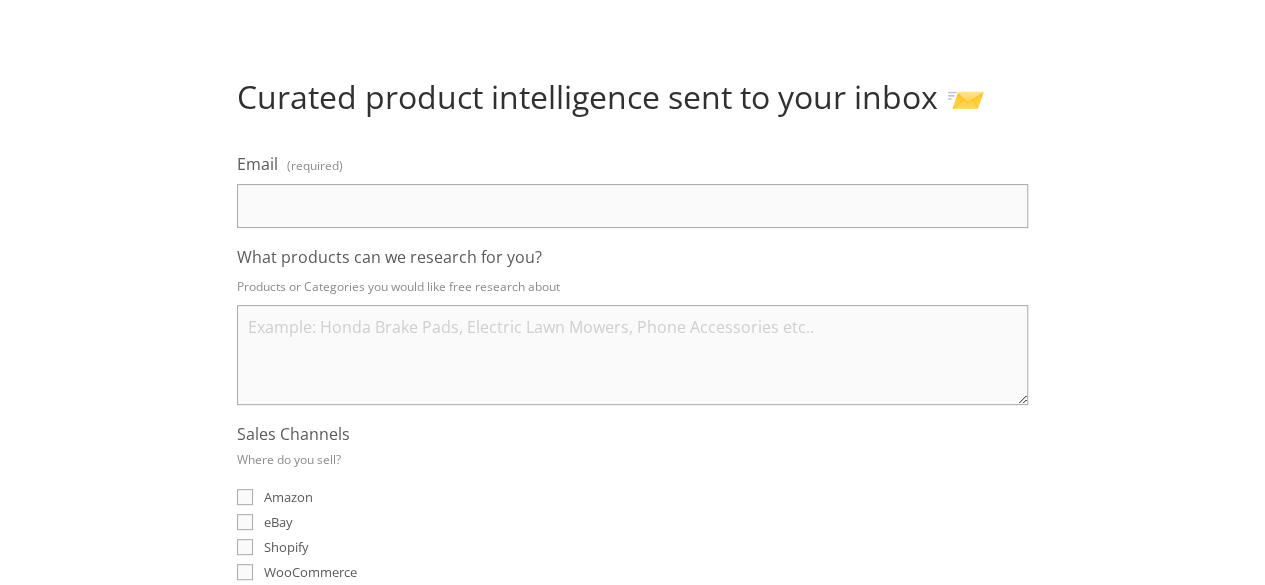 click on "Email (required)" at bounding box center [632, 206] 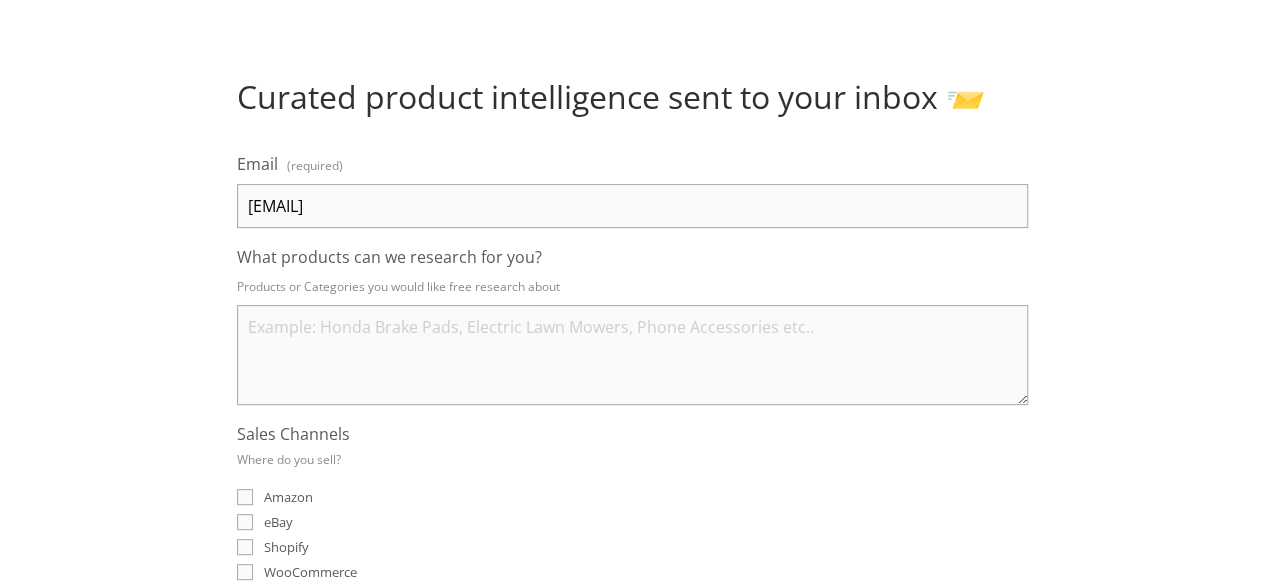 click on "What products can we research for you?" at bounding box center [632, 355] 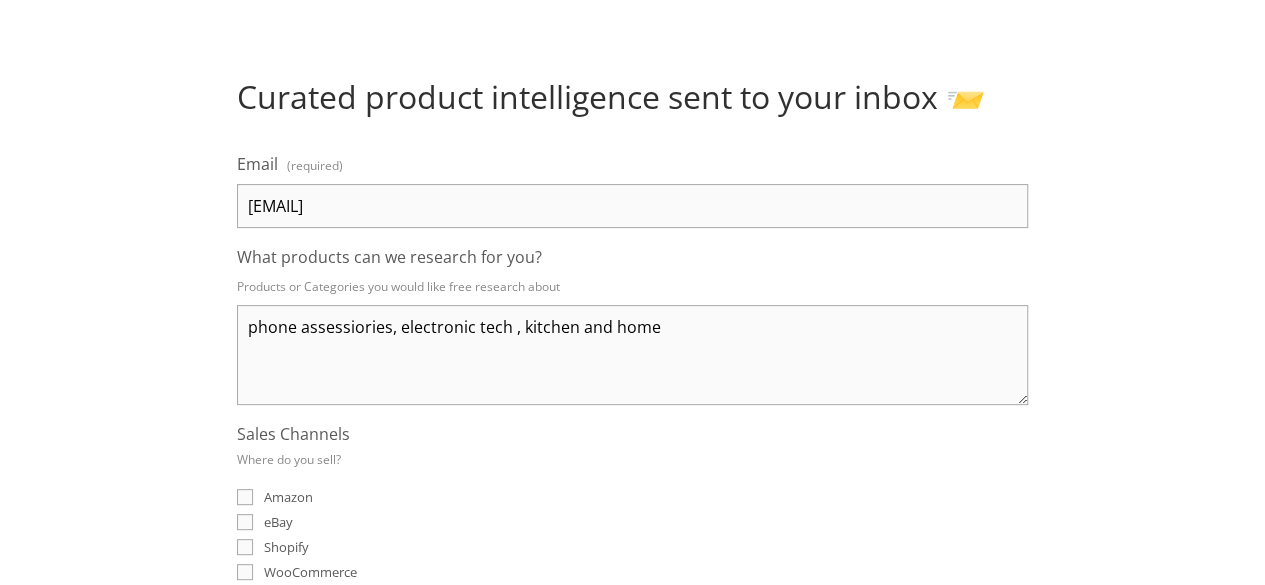 type on "phone assessiories, electronic tech , kitchen and home" 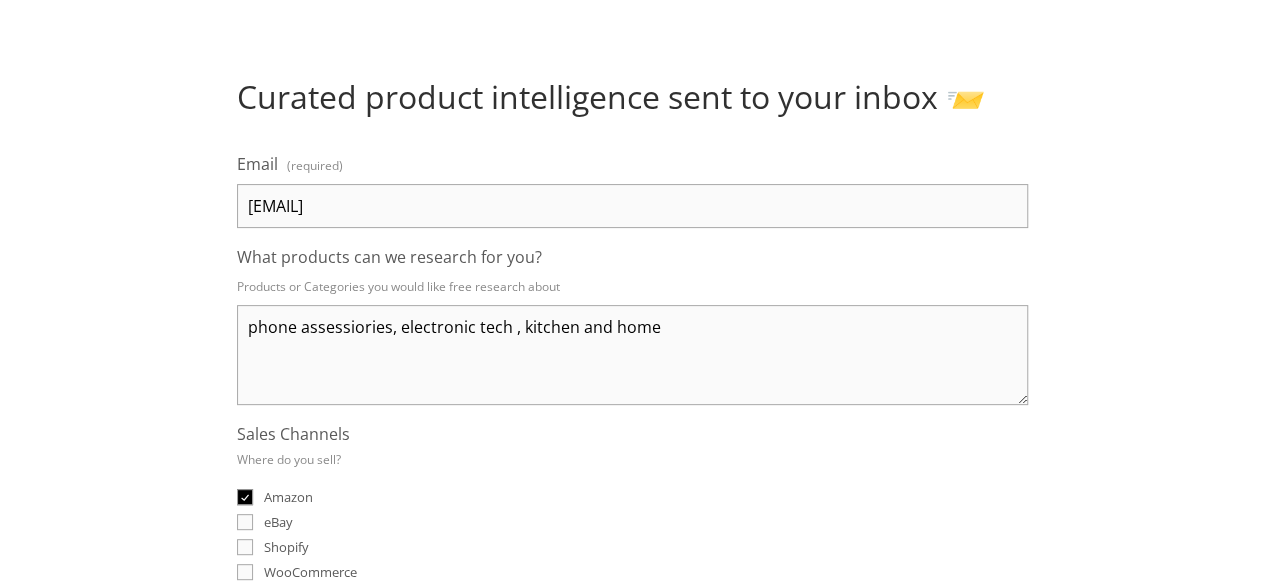 click on "Amazon" at bounding box center (245, 497) 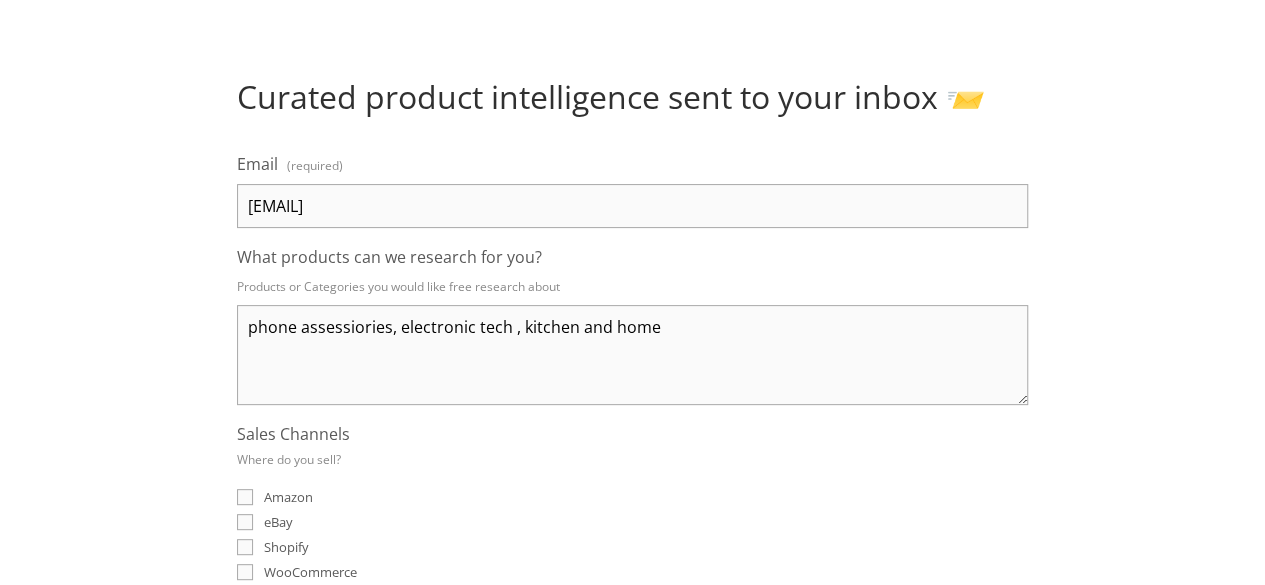 checkbox on "false" 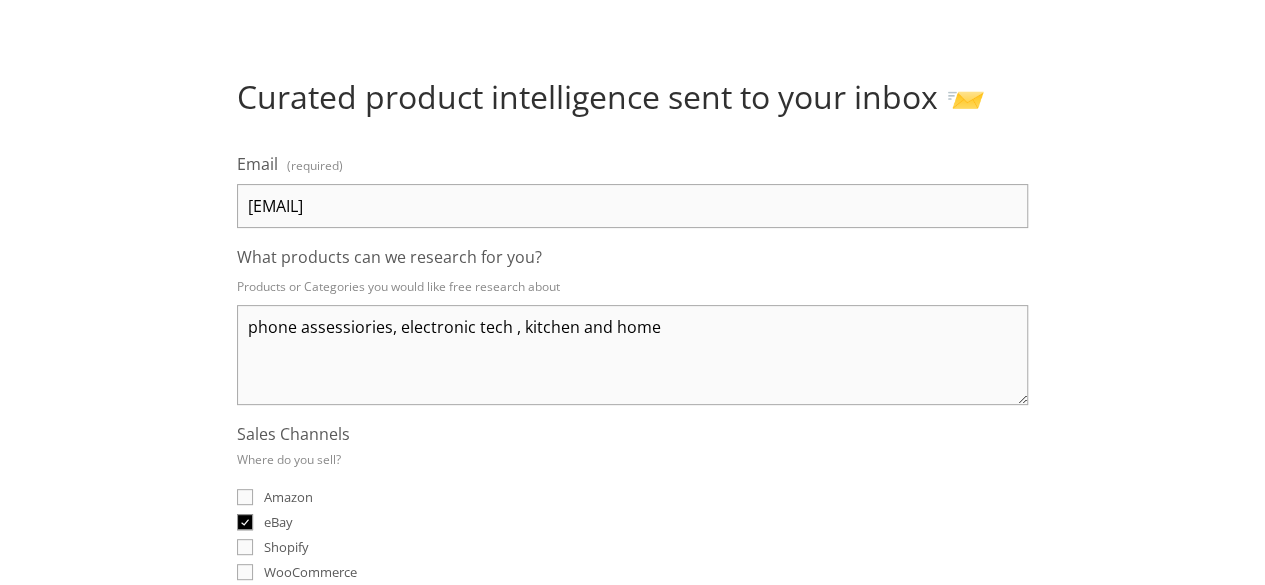checkbox on "true" 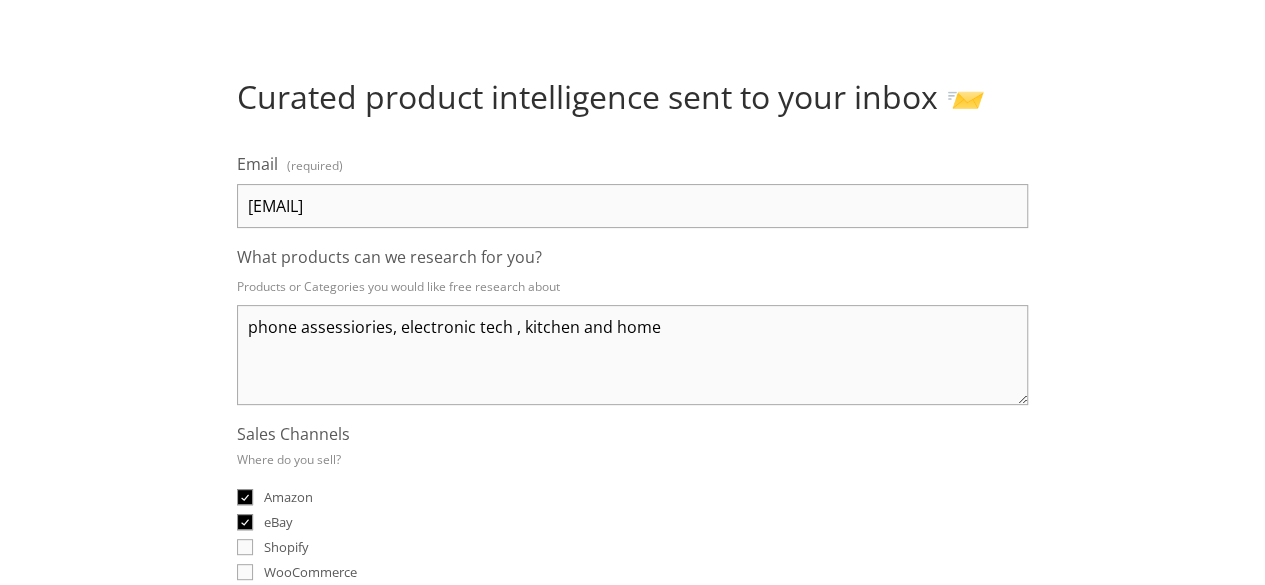 checkbox on "true" 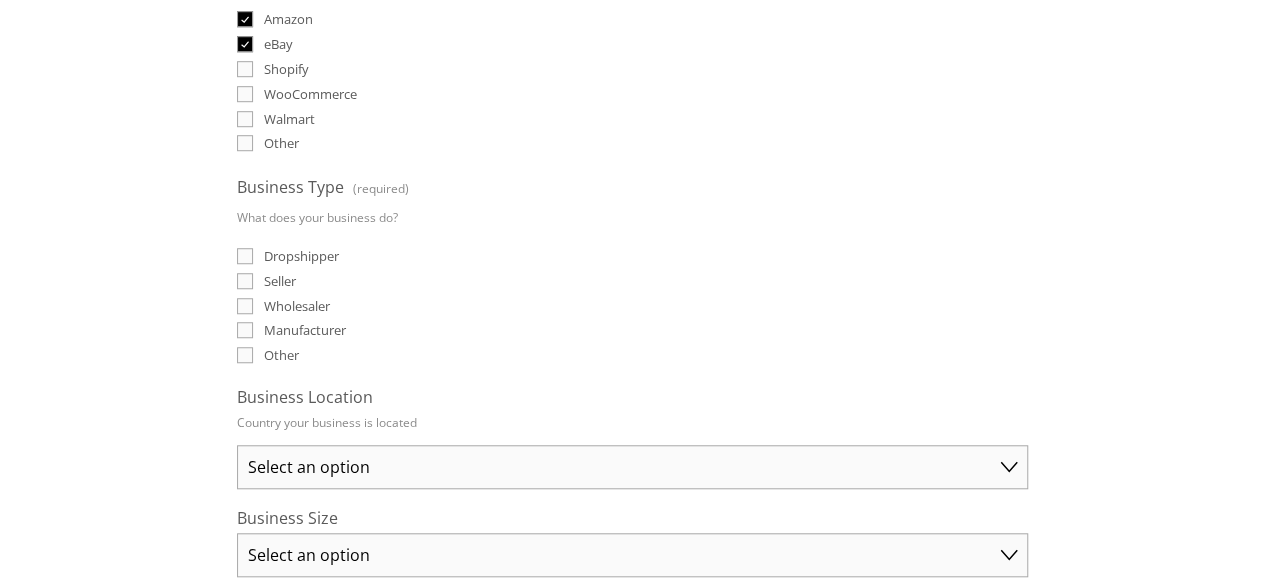 scroll, scrollTop: 640, scrollLeft: 0, axis: vertical 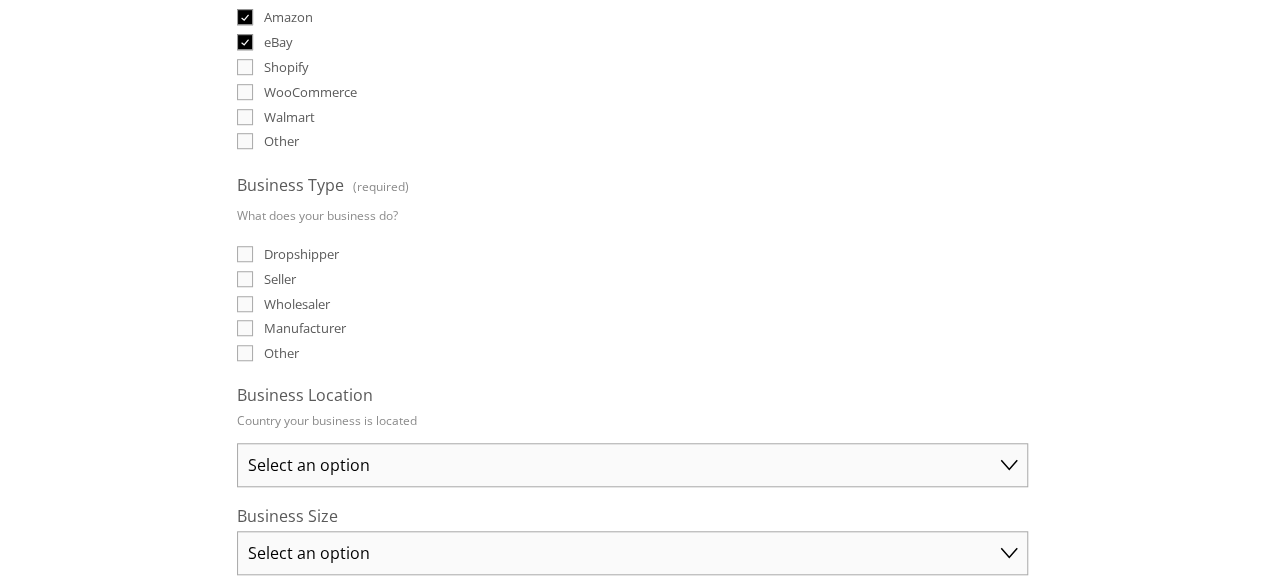 click on "Dropshipper" at bounding box center [245, 254] 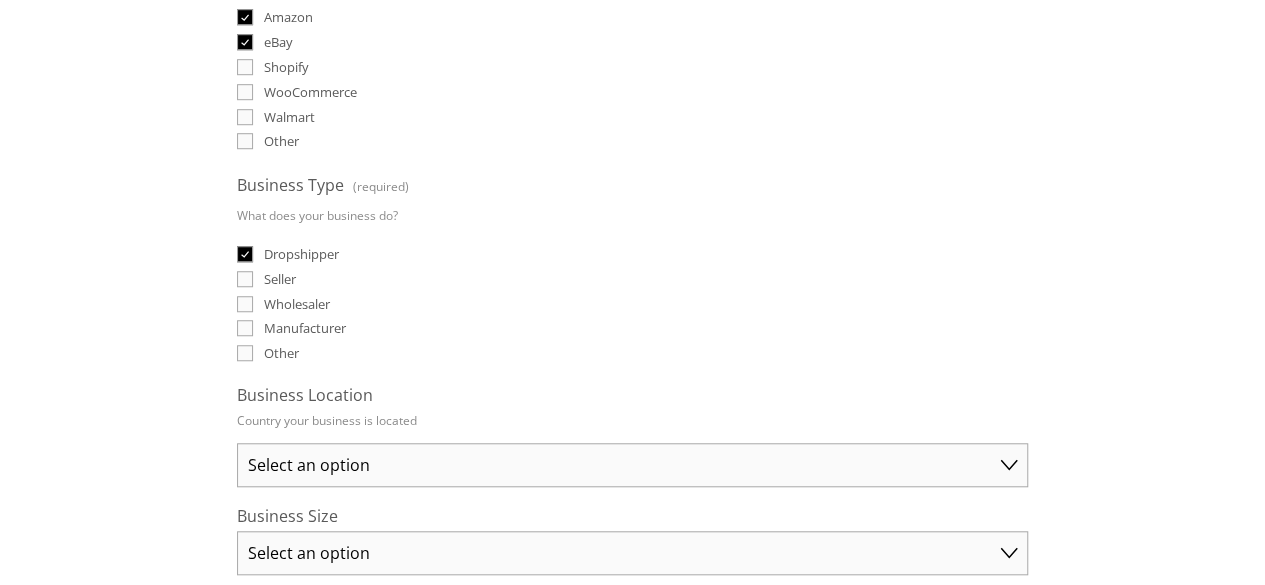 checkbox on "true" 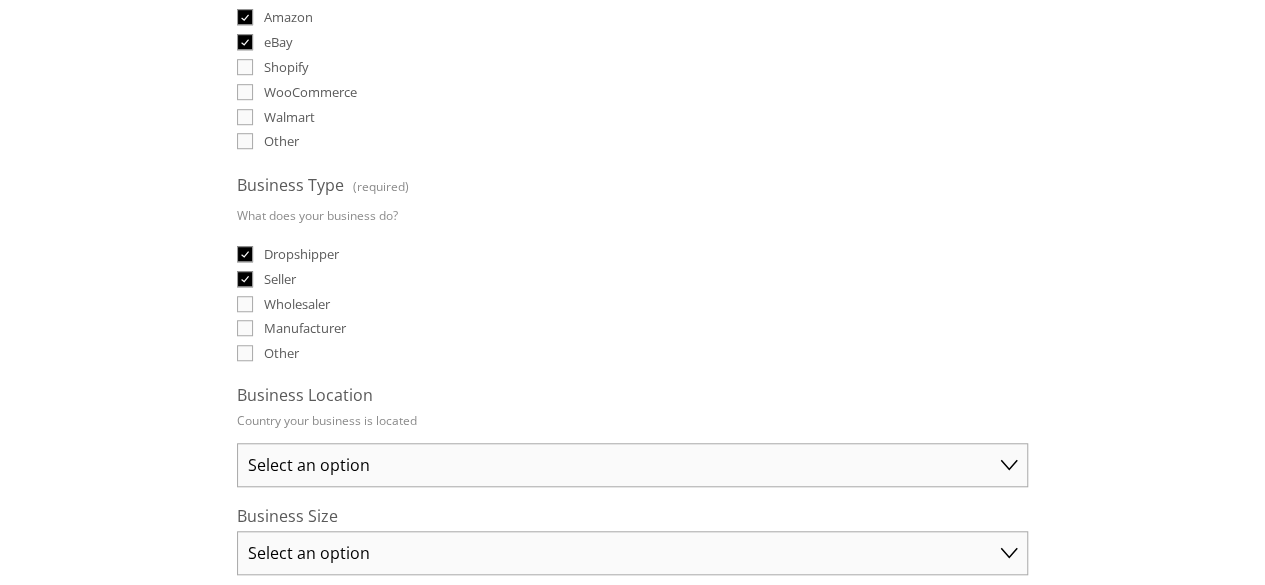 checkbox on "true" 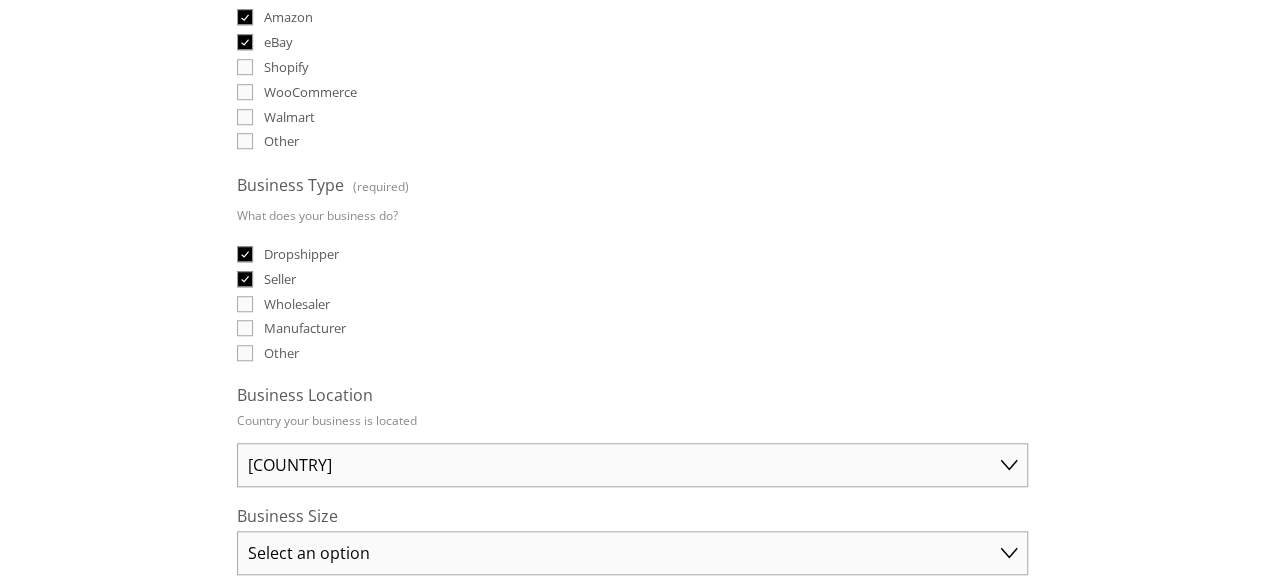 select on "[COUNTRY]" 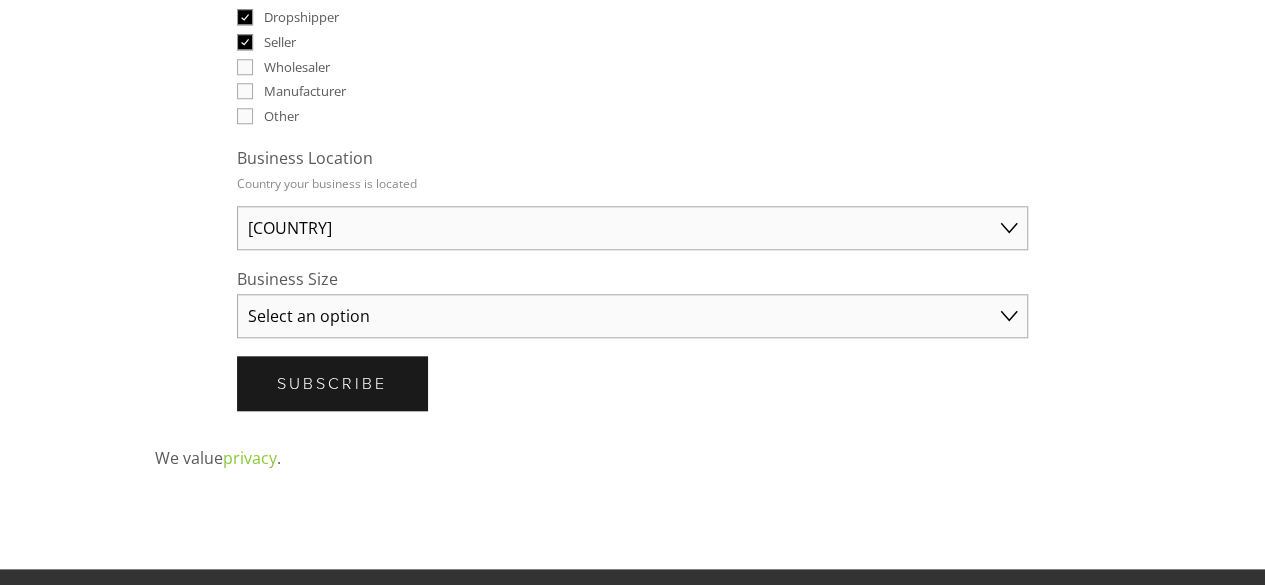 scroll, scrollTop: 880, scrollLeft: 0, axis: vertical 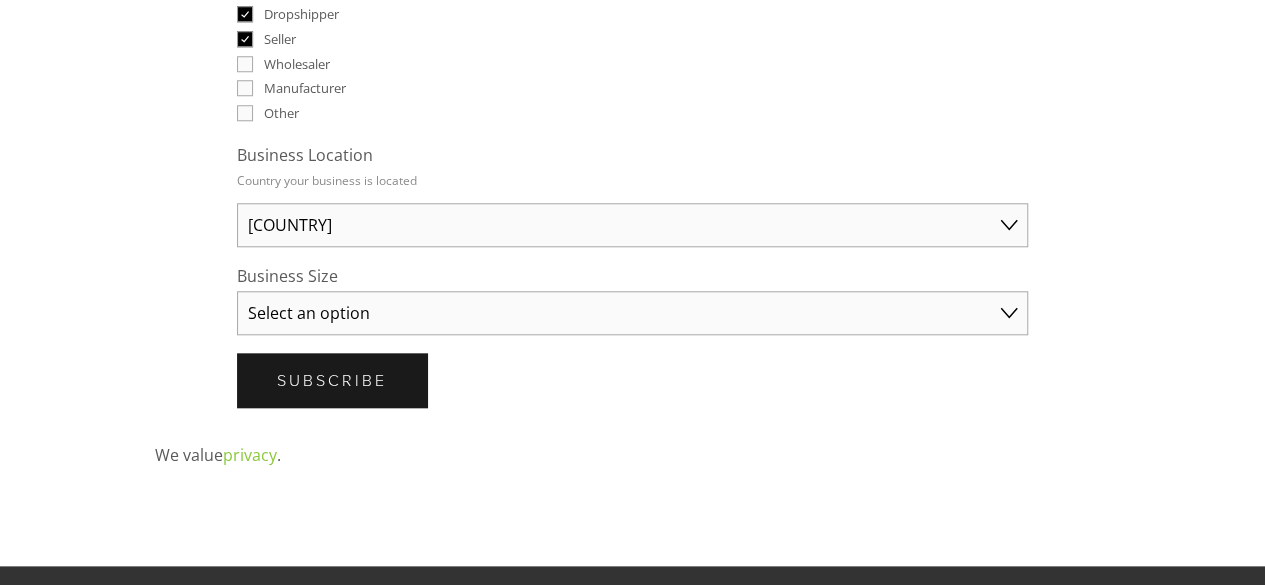 click on "Select an option Solo Merchant (under $50K annual sales) Small Business ($50K - $250K annual sales) Established Business (Over $250K annual sales)" at bounding box center (632, 313) 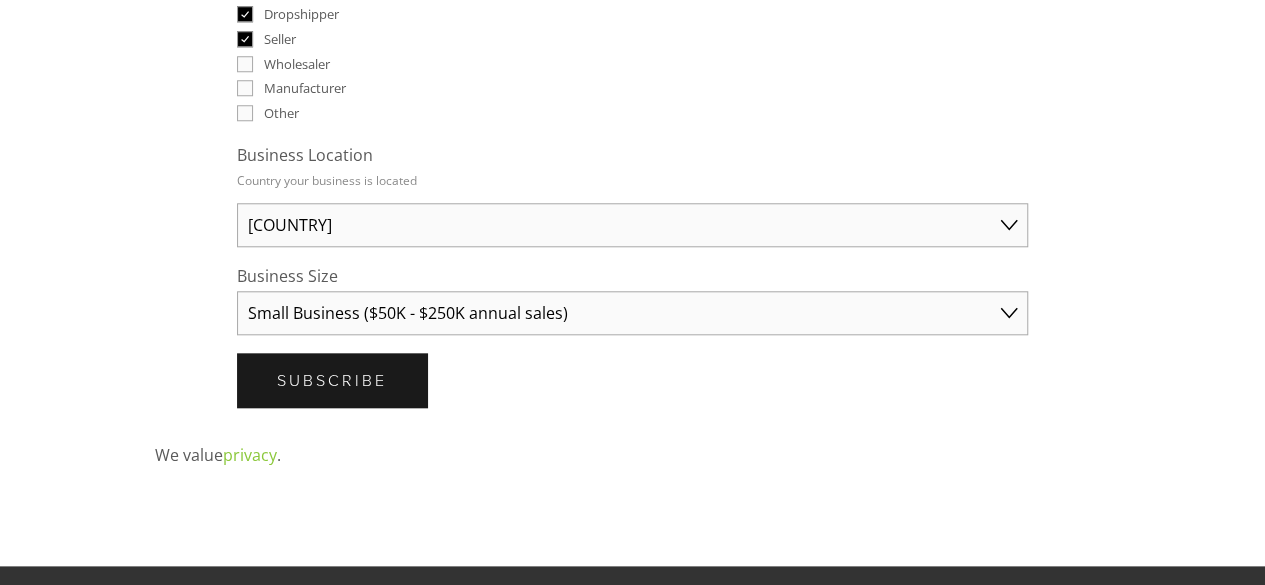 click on "Select an option Solo Merchant (under $50K annual sales) Small Business ($50K - $250K annual sales) Established Business (Over $250K annual sales)" at bounding box center [632, 313] 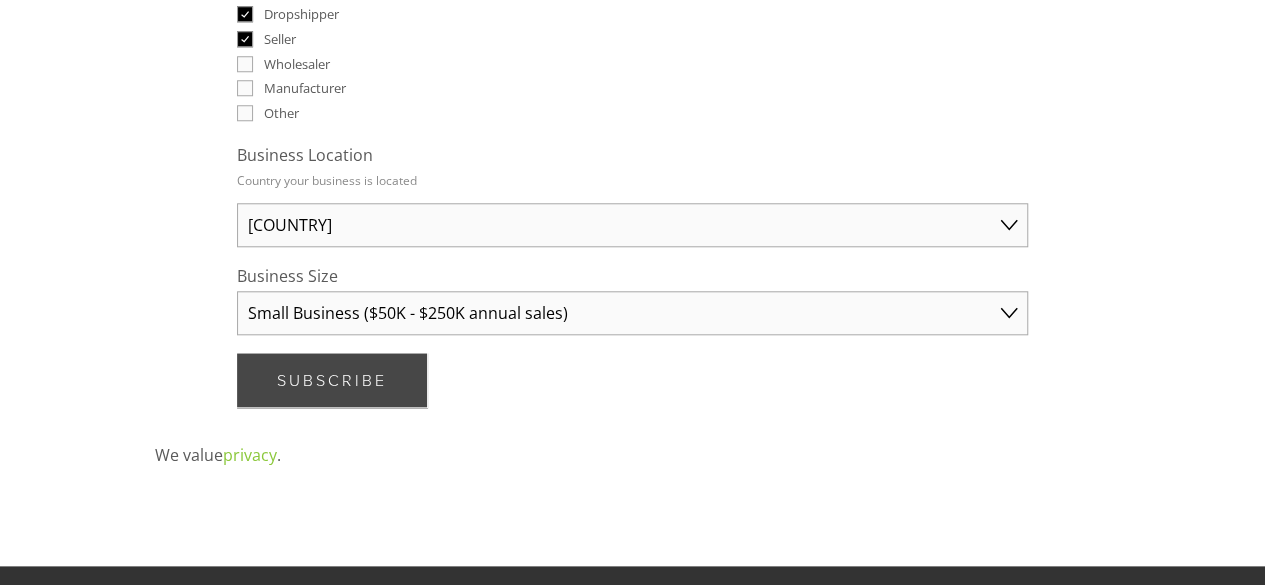 click on "Subscribe Subscribe" at bounding box center [332, 380] 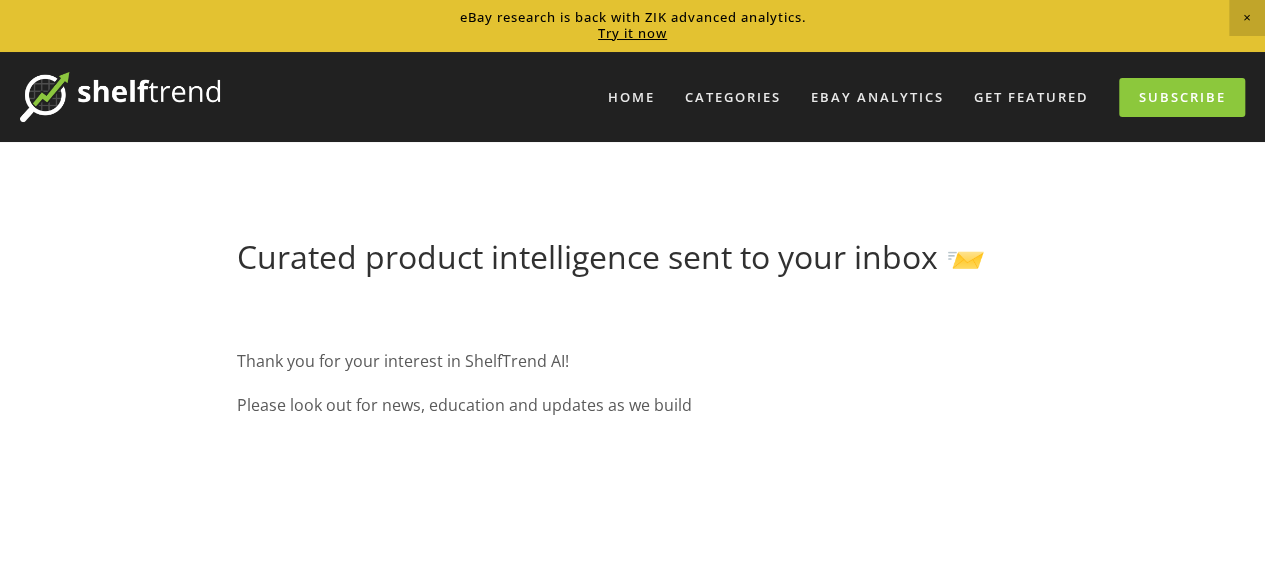 scroll, scrollTop: 0, scrollLeft: 0, axis: both 